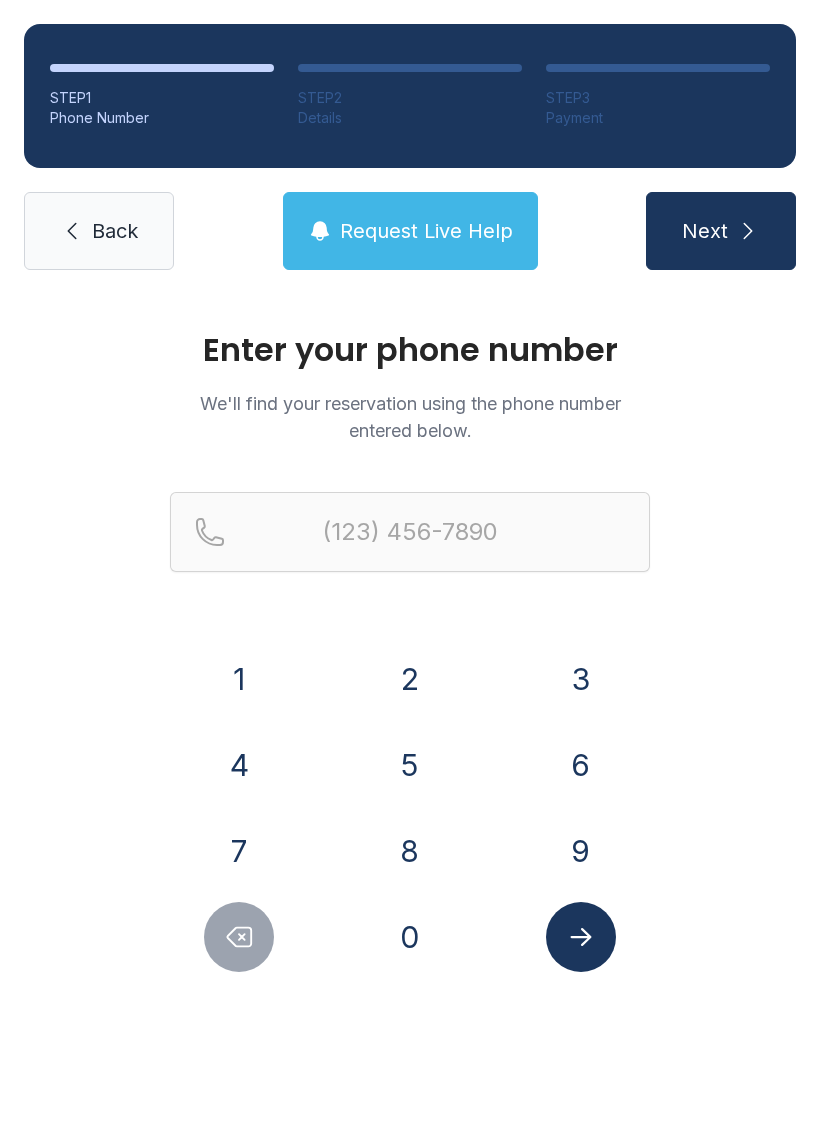 scroll, scrollTop: 0, scrollLeft: 0, axis: both 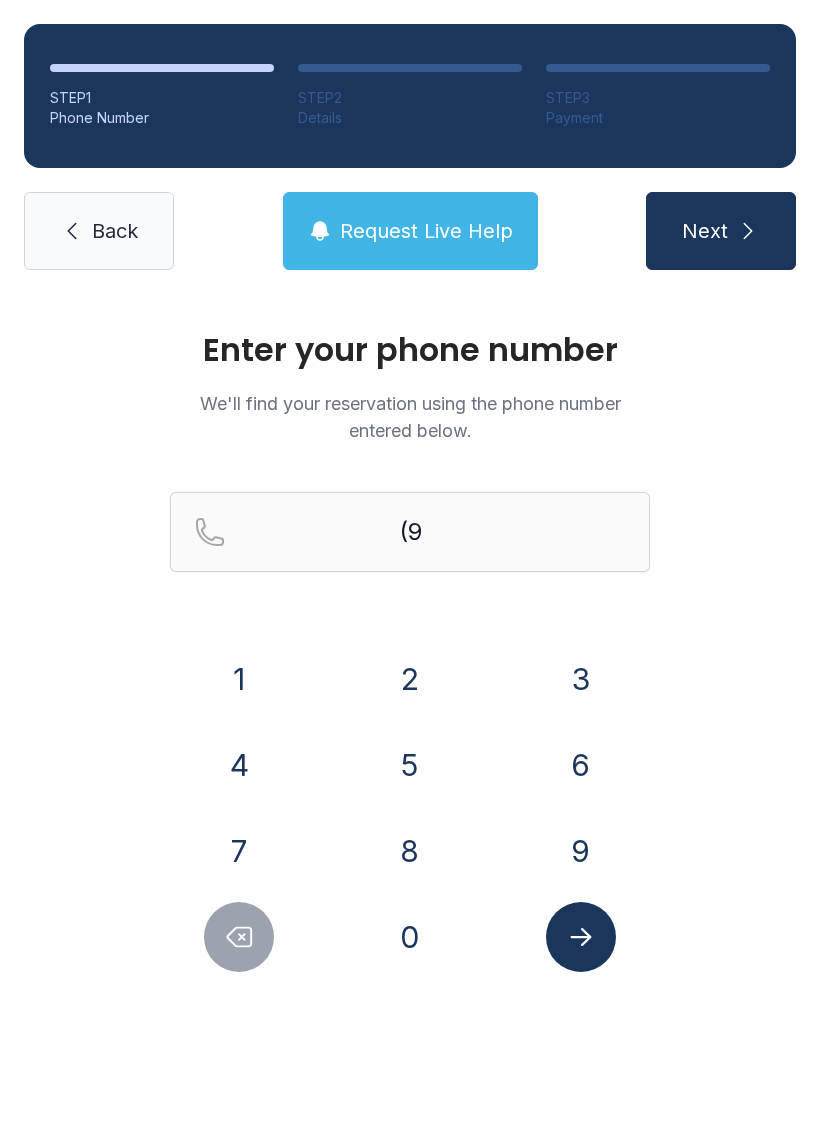 click on "7" at bounding box center [239, 851] 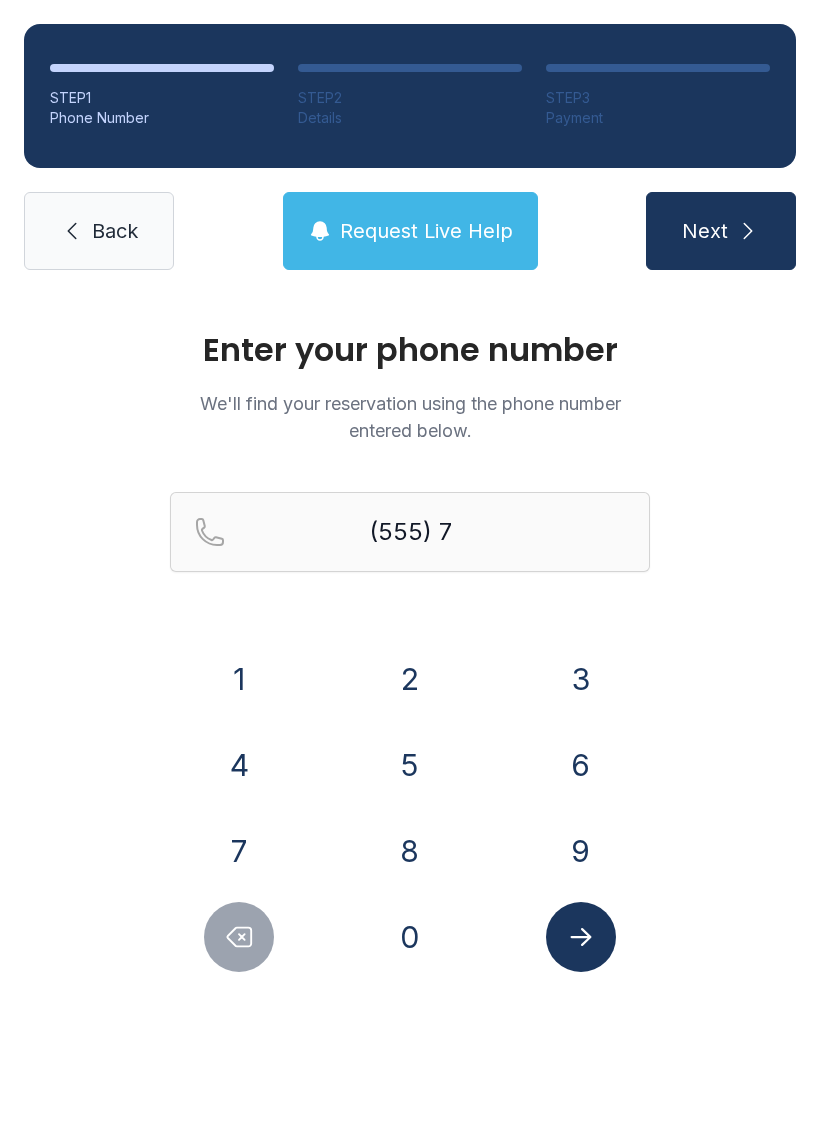 click on "3" at bounding box center [581, 679] 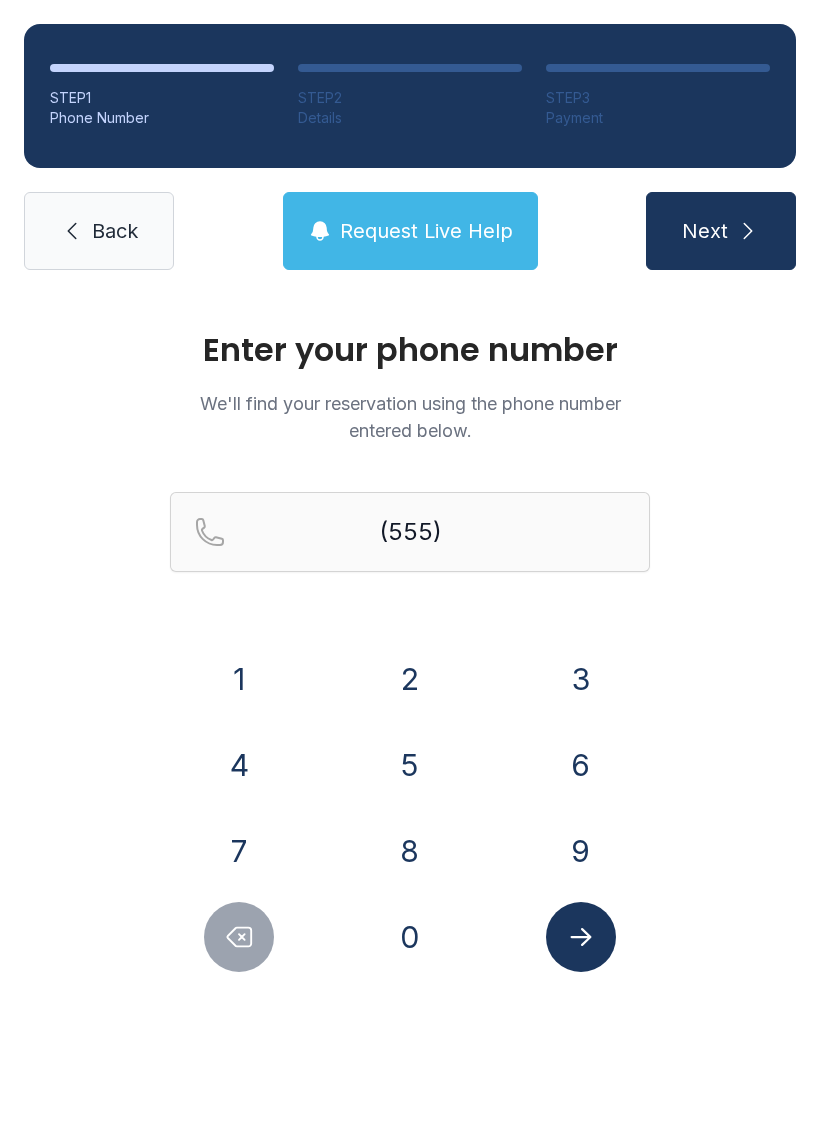 click on "7" at bounding box center (239, 851) 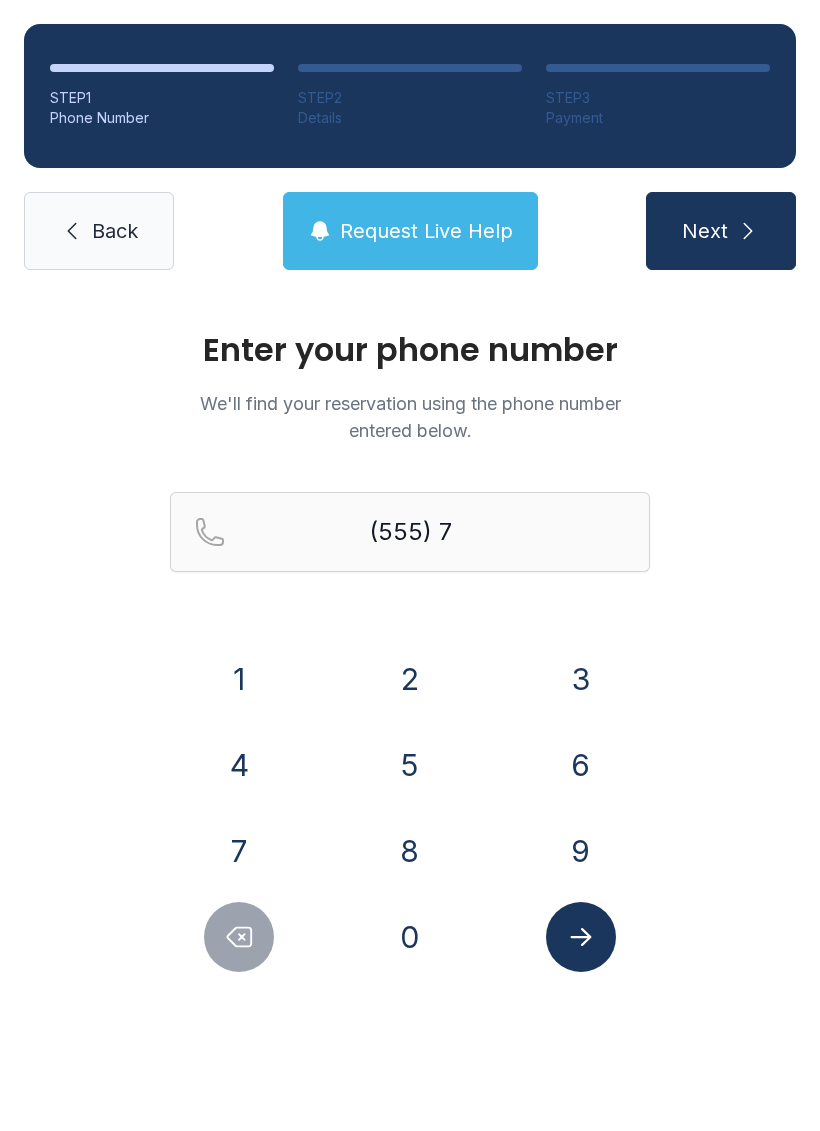 click on "9" at bounding box center (581, 851) 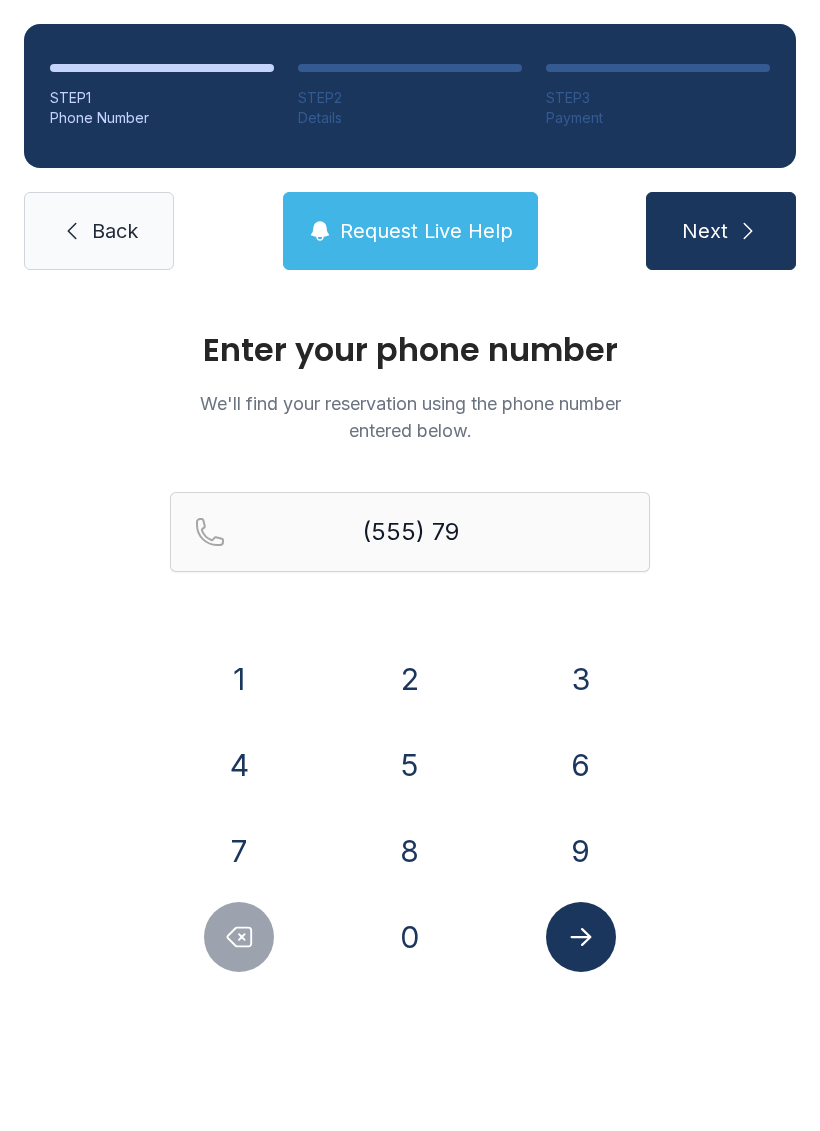click on "6" at bounding box center [581, 765] 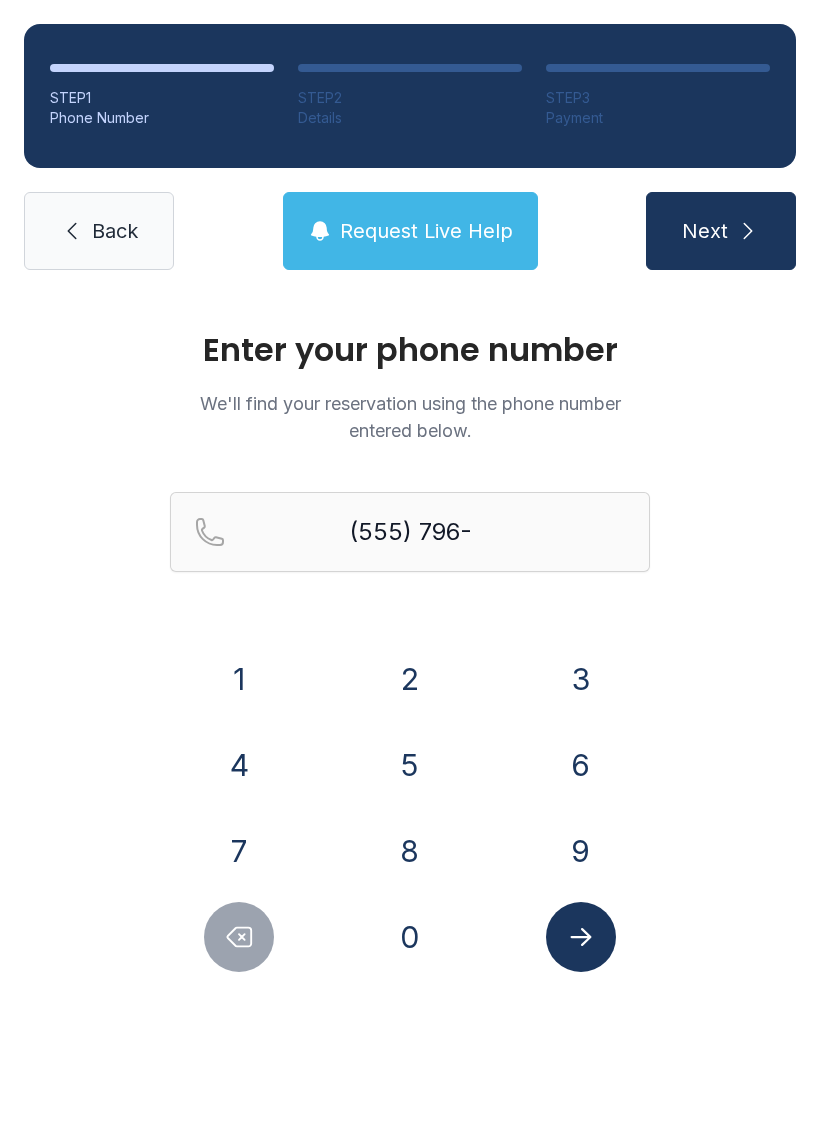 click on "8" at bounding box center (410, 851) 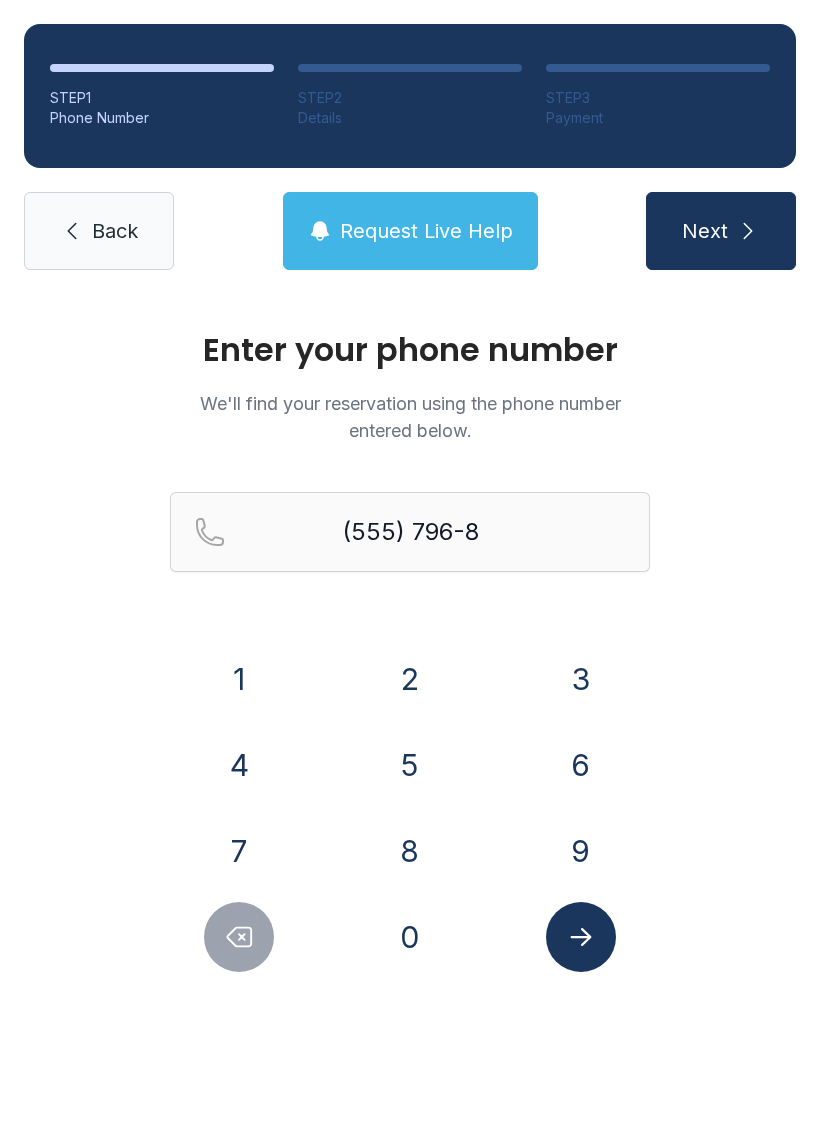 click on "5" at bounding box center [410, 765] 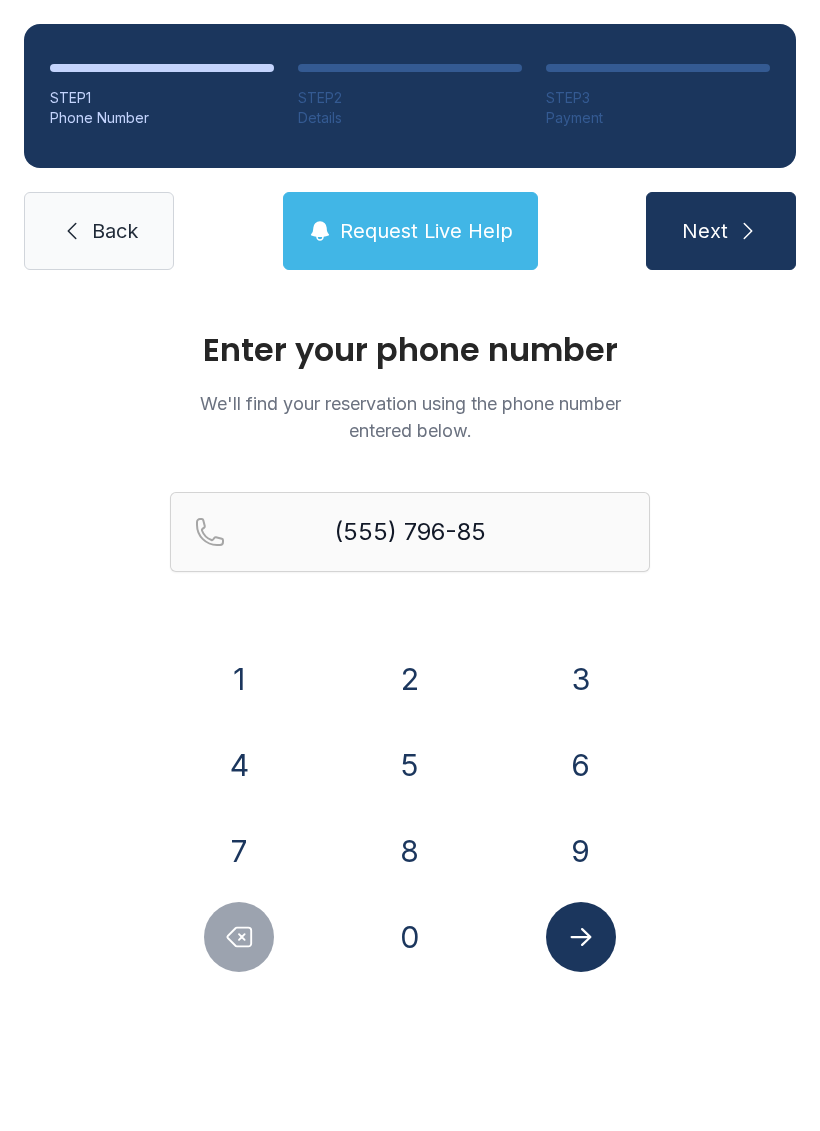 click on "0" at bounding box center [410, 937] 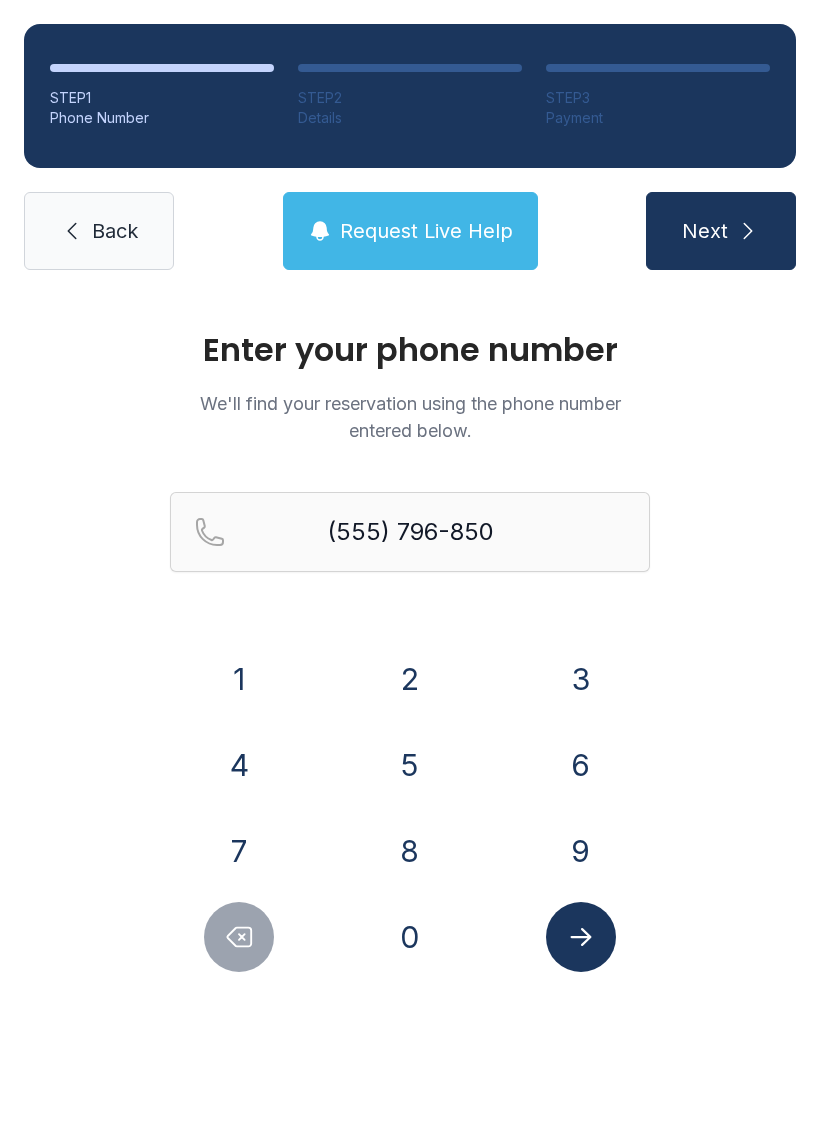 click on "5" at bounding box center [410, 765] 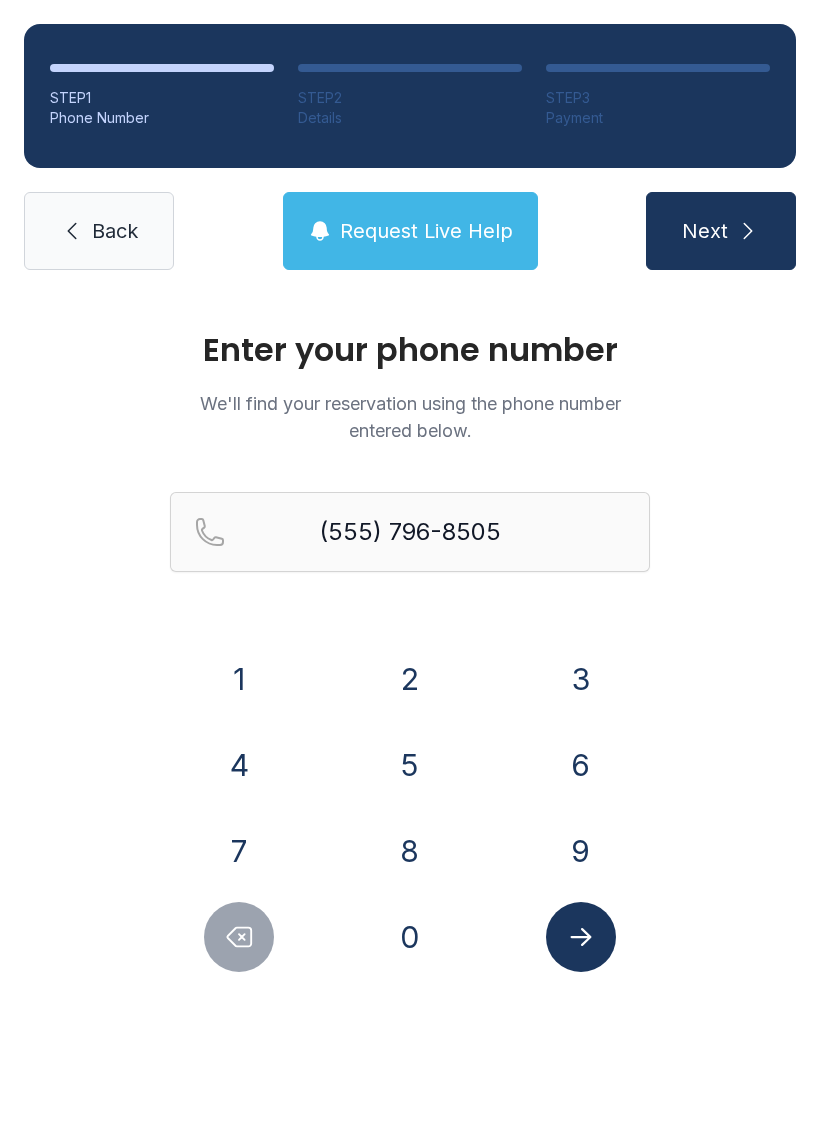 click 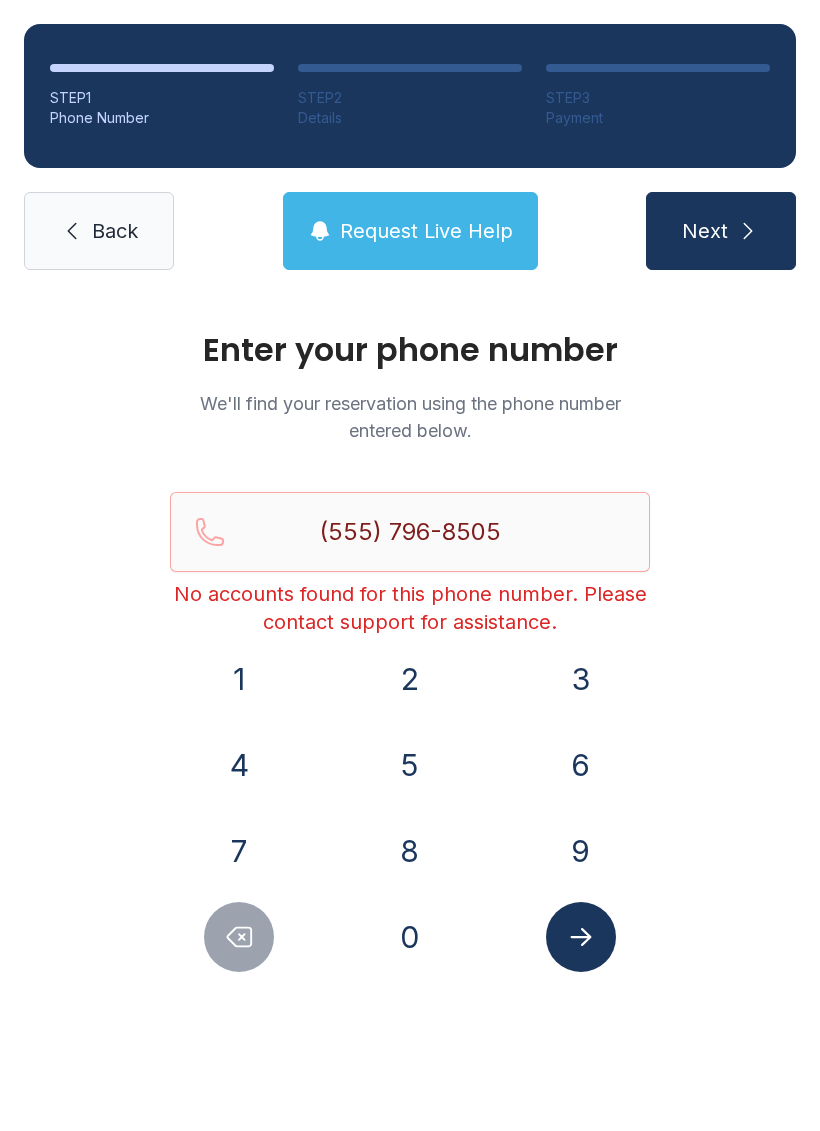 click 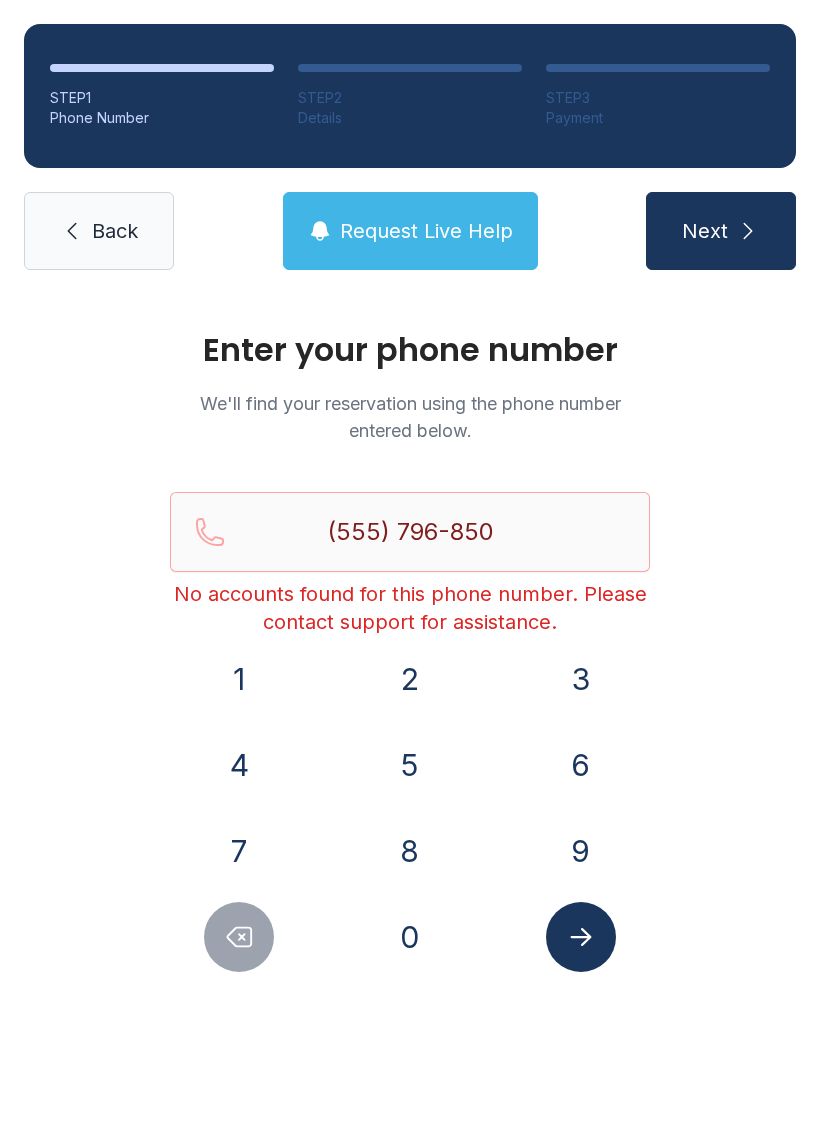 click 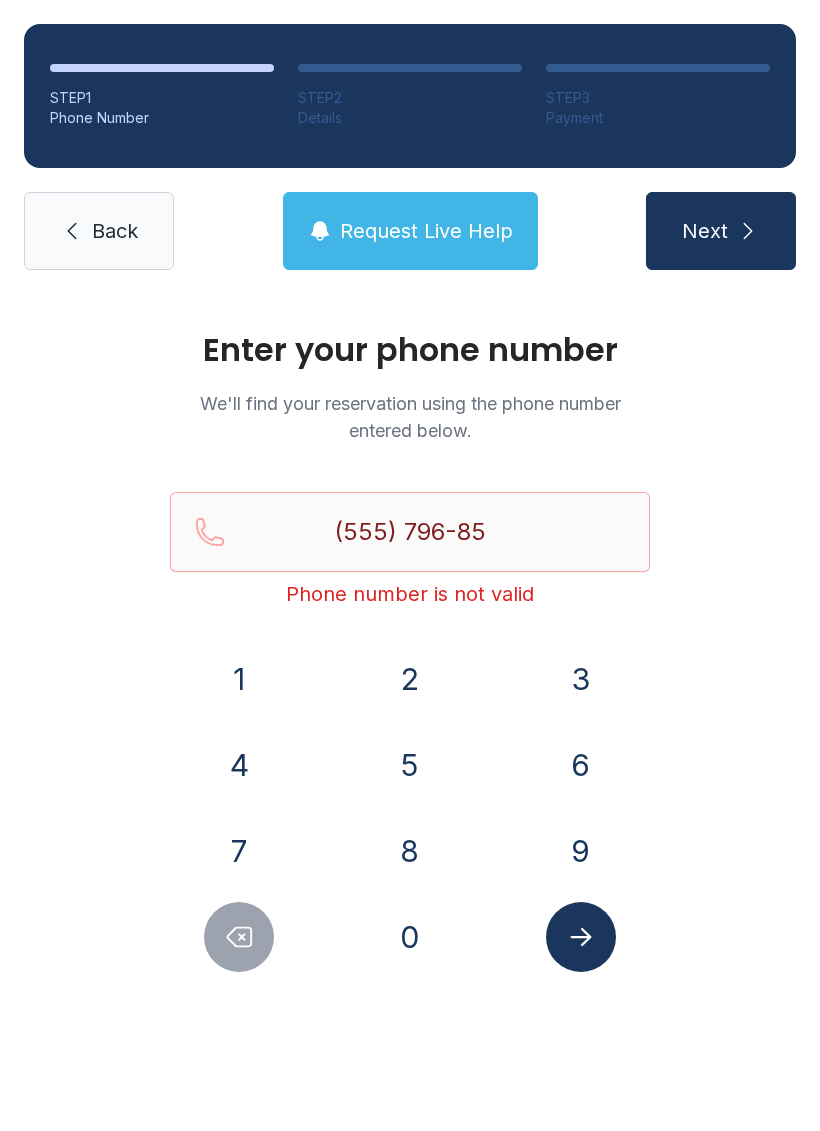 click 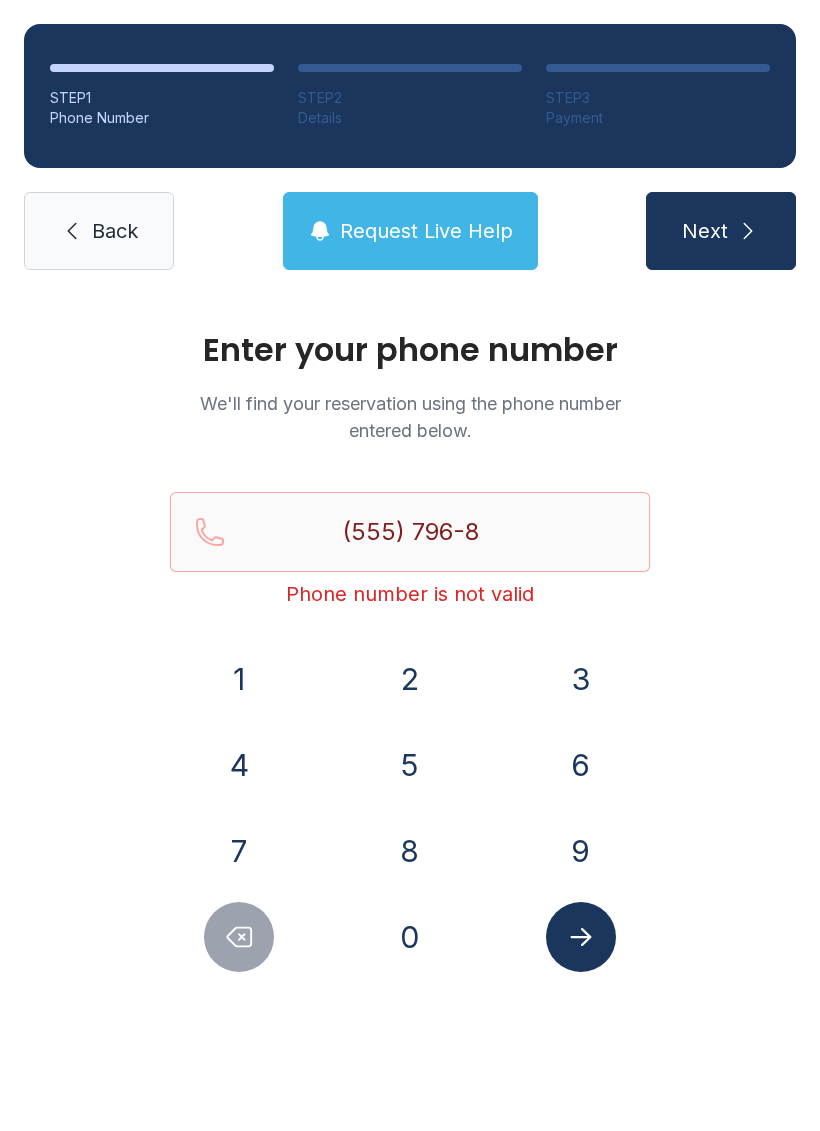click 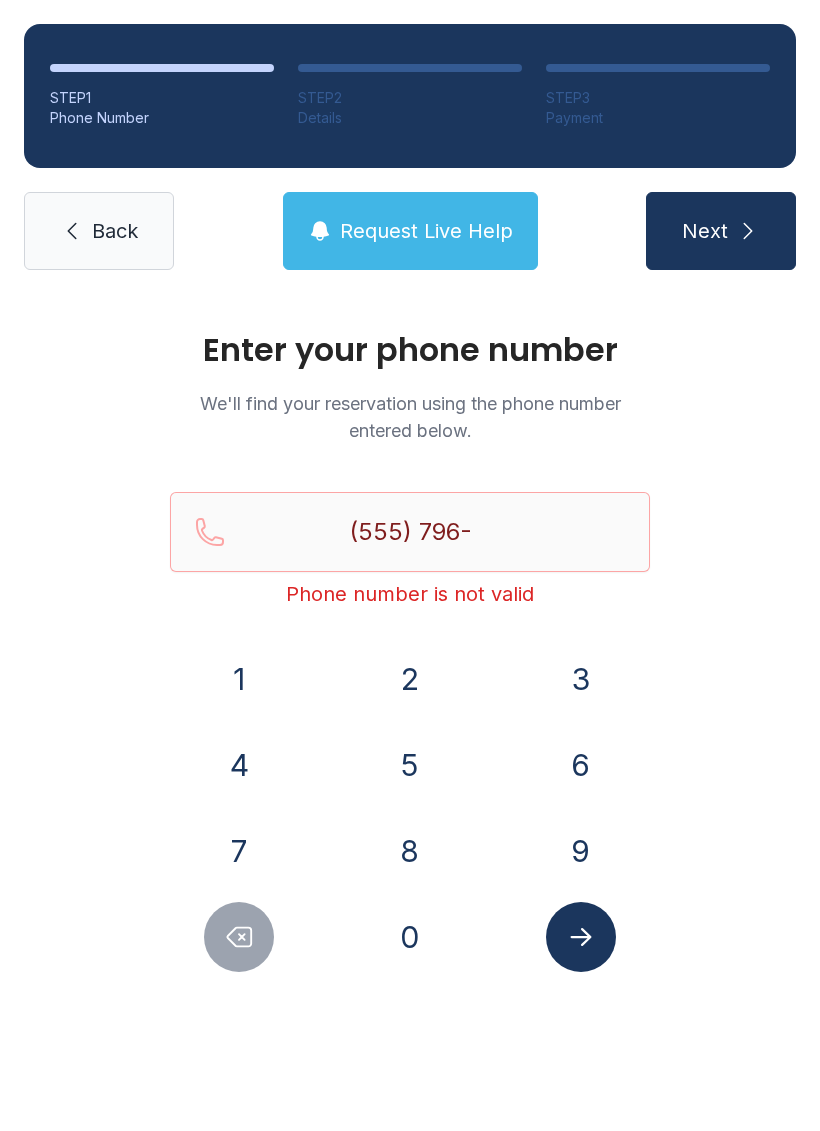 click 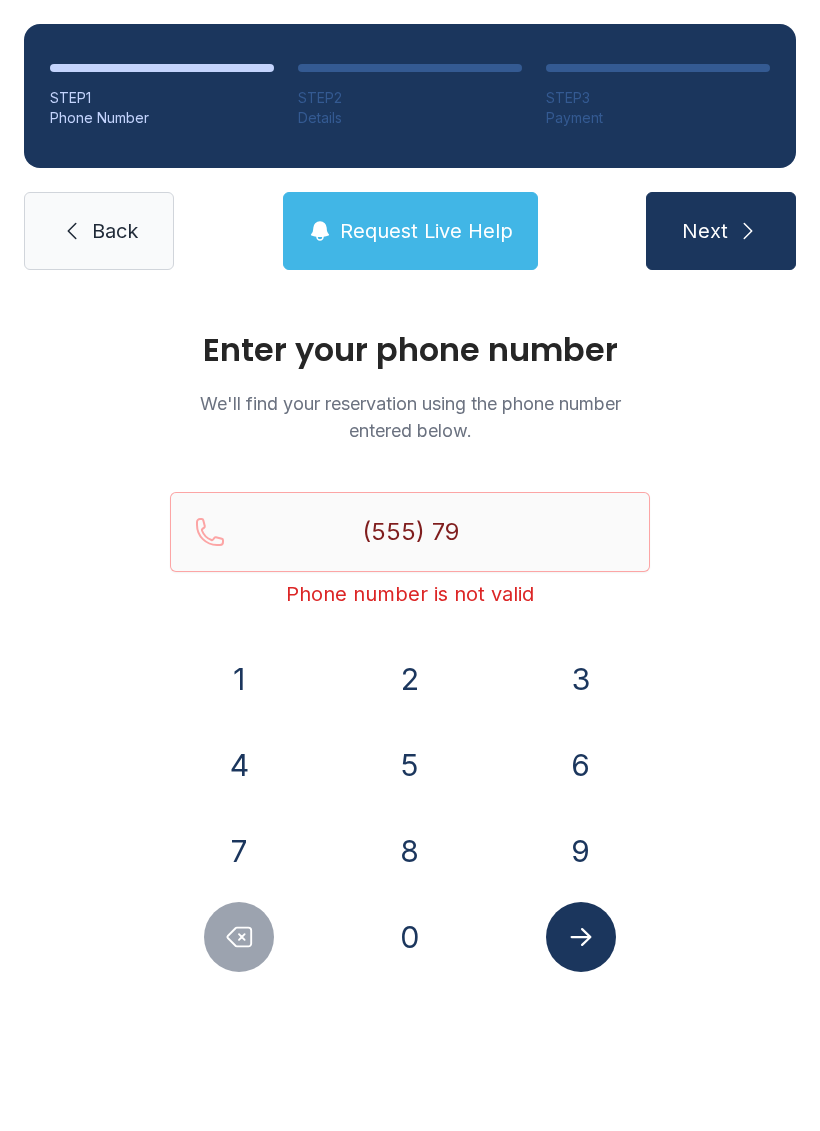 click 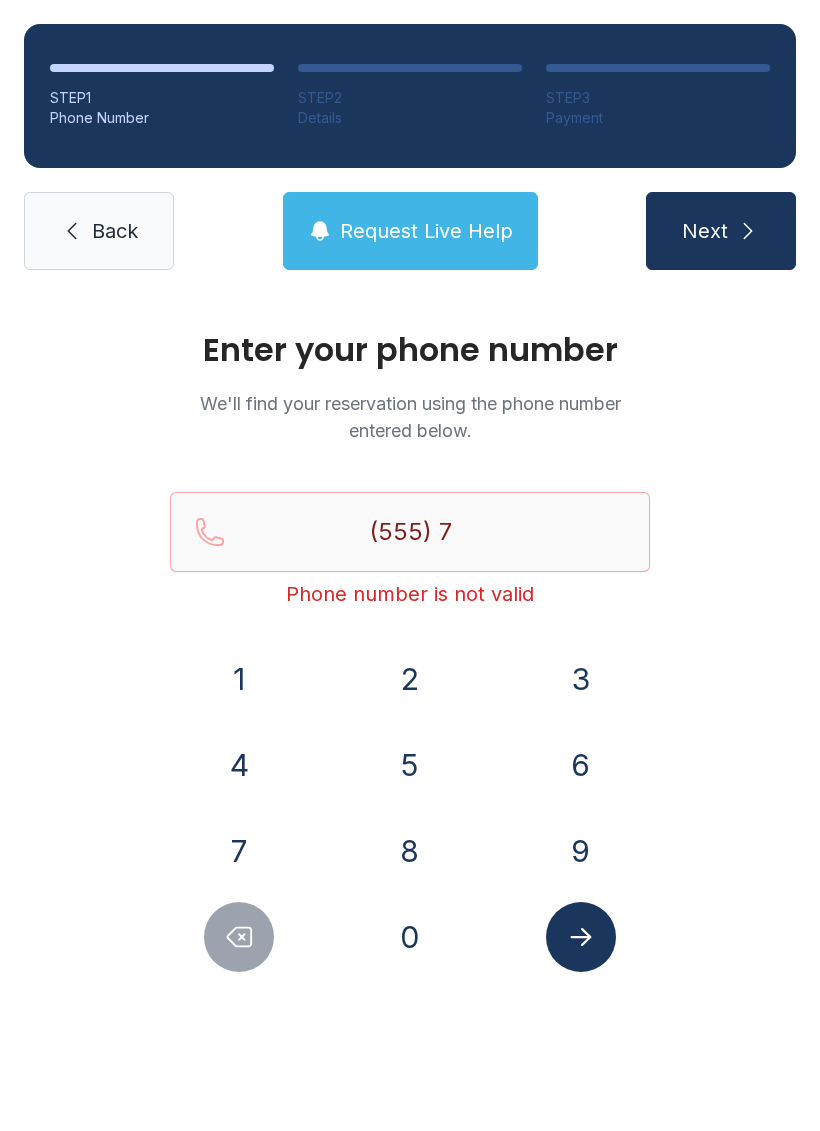 click 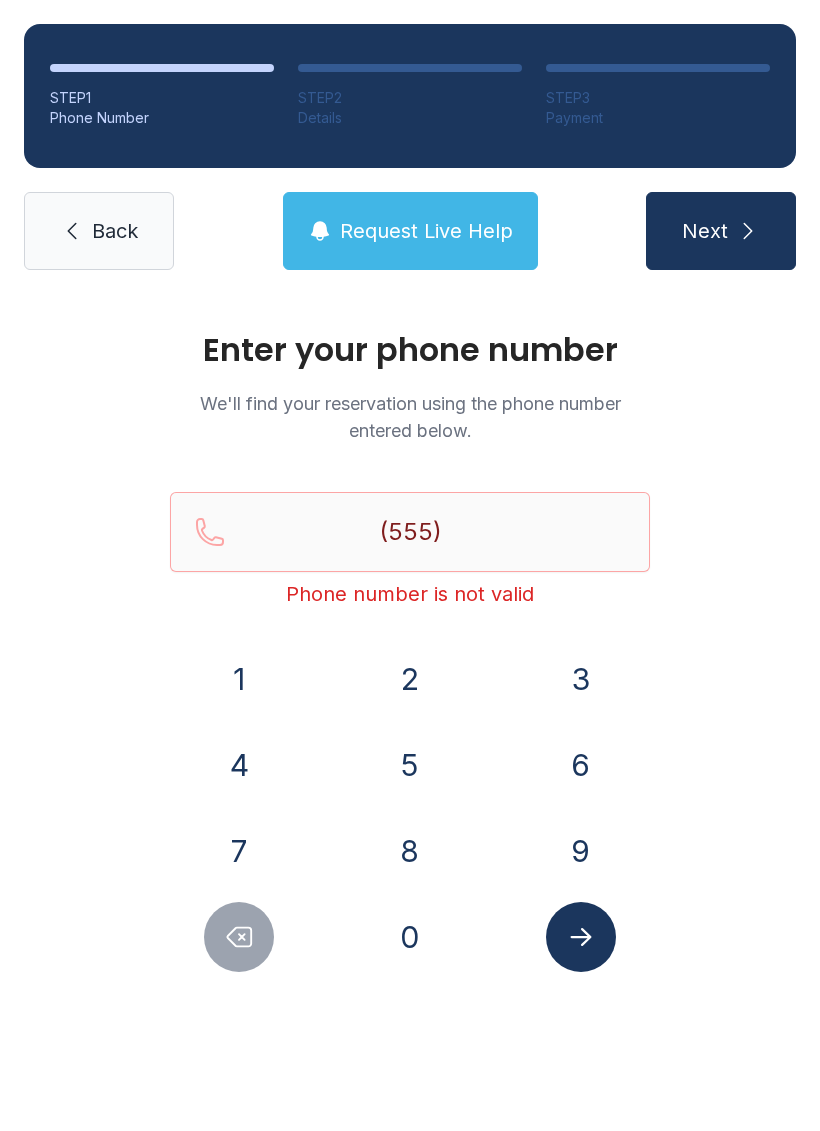 click at bounding box center (239, 937) 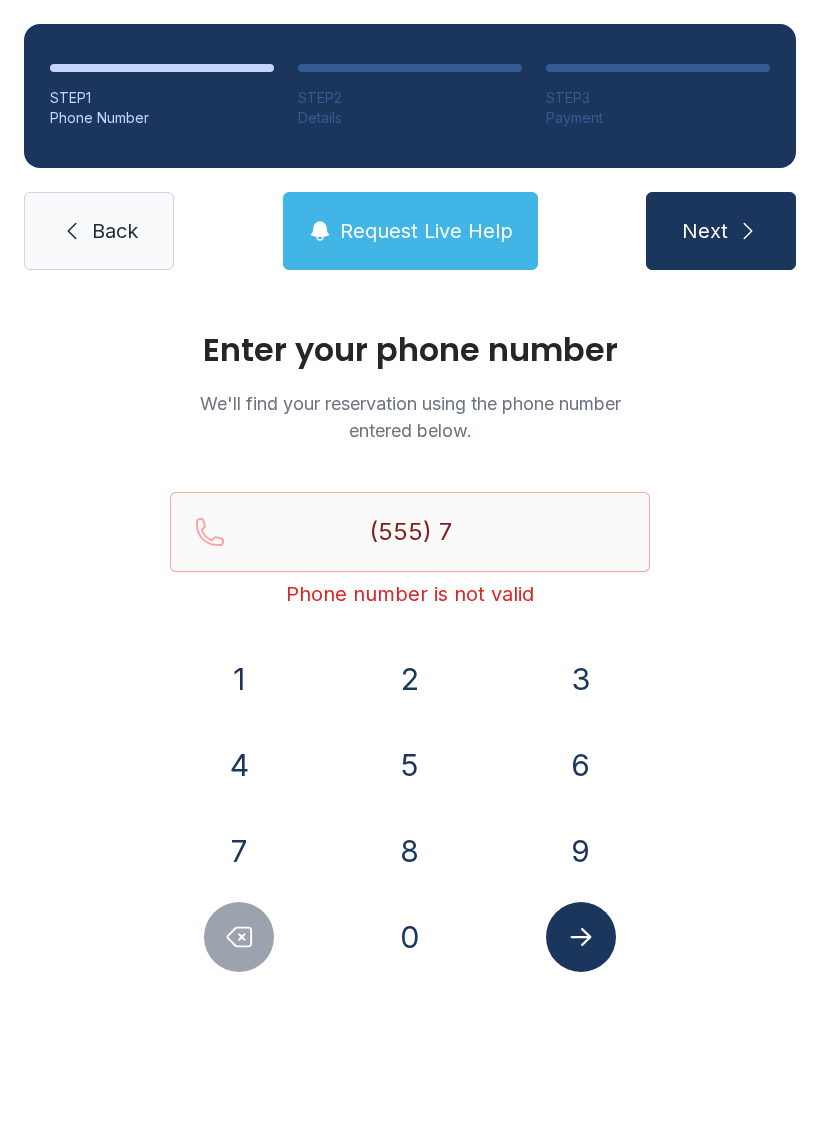 click at bounding box center [239, 937] 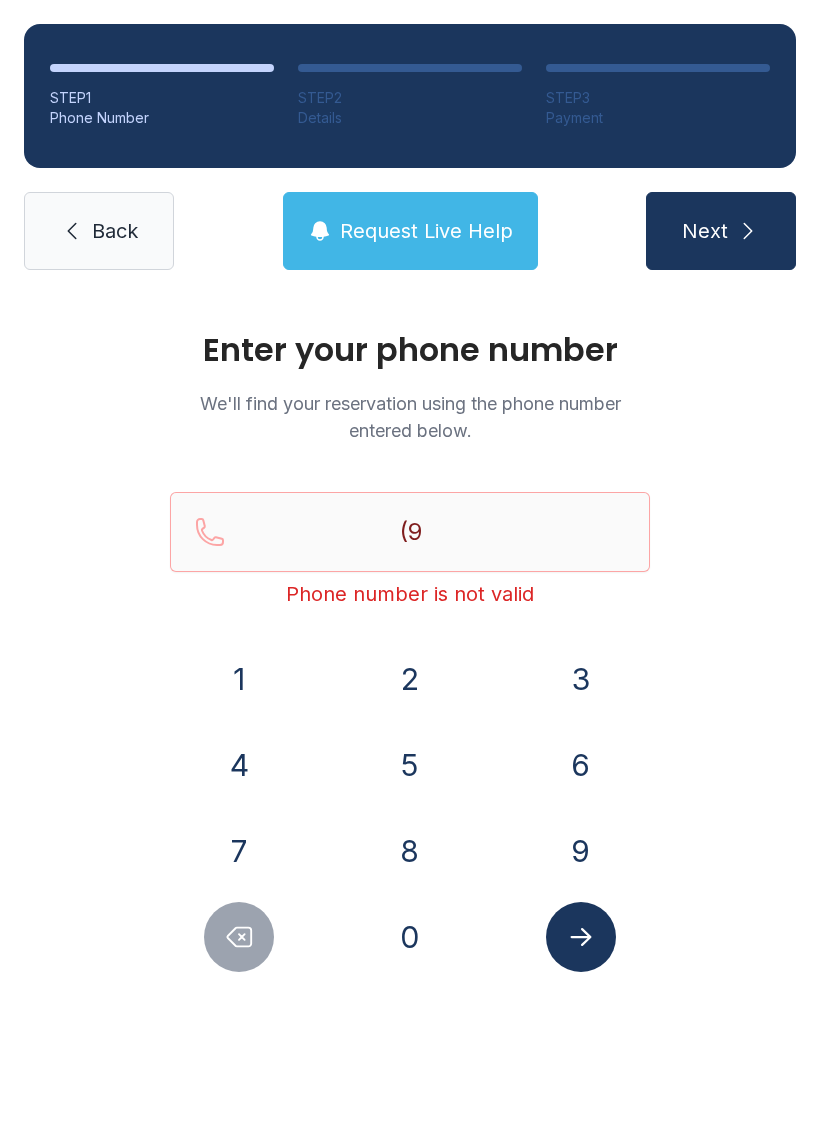 click at bounding box center (239, 937) 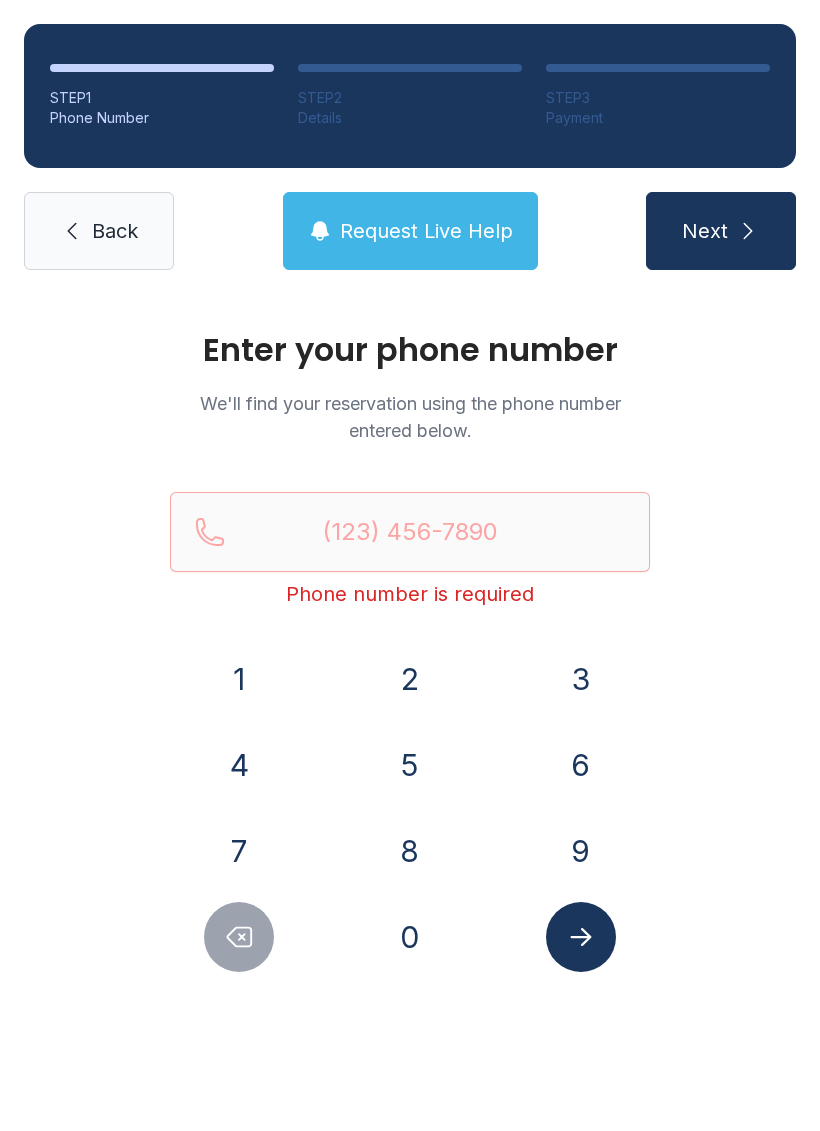 click at bounding box center (239, 937) 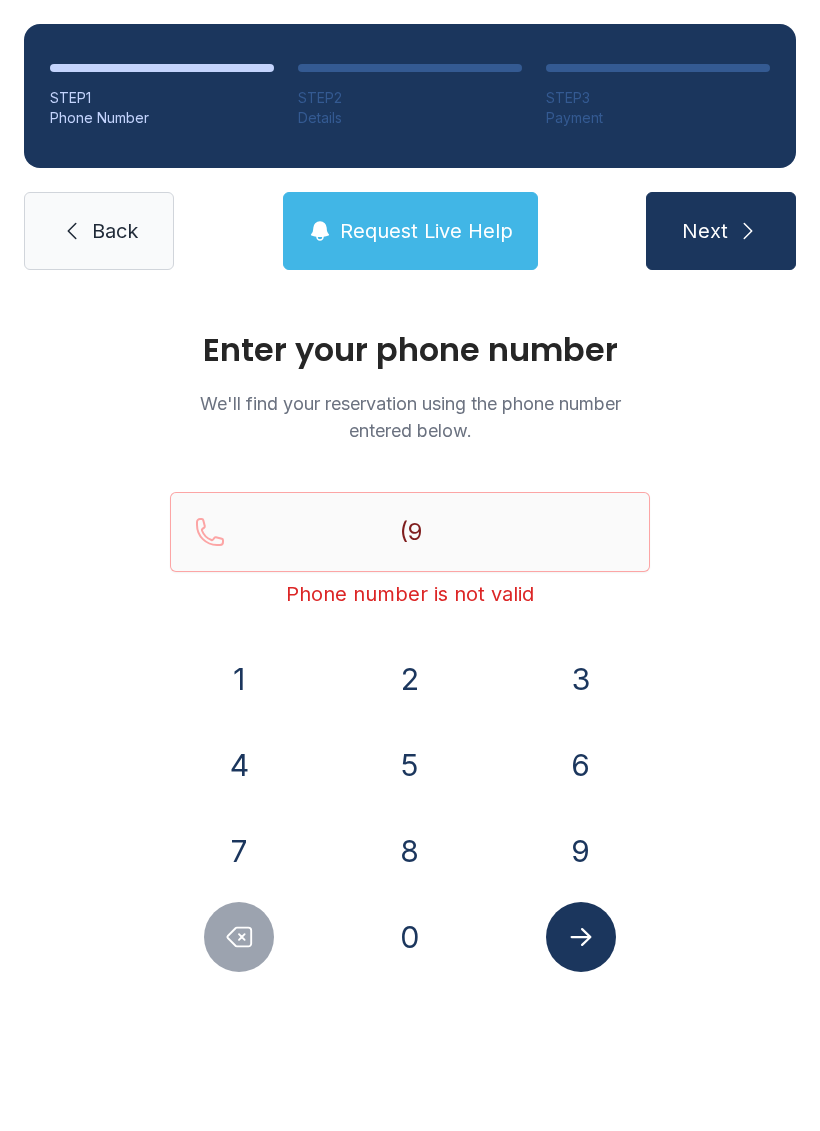 click on "7" at bounding box center [239, 851] 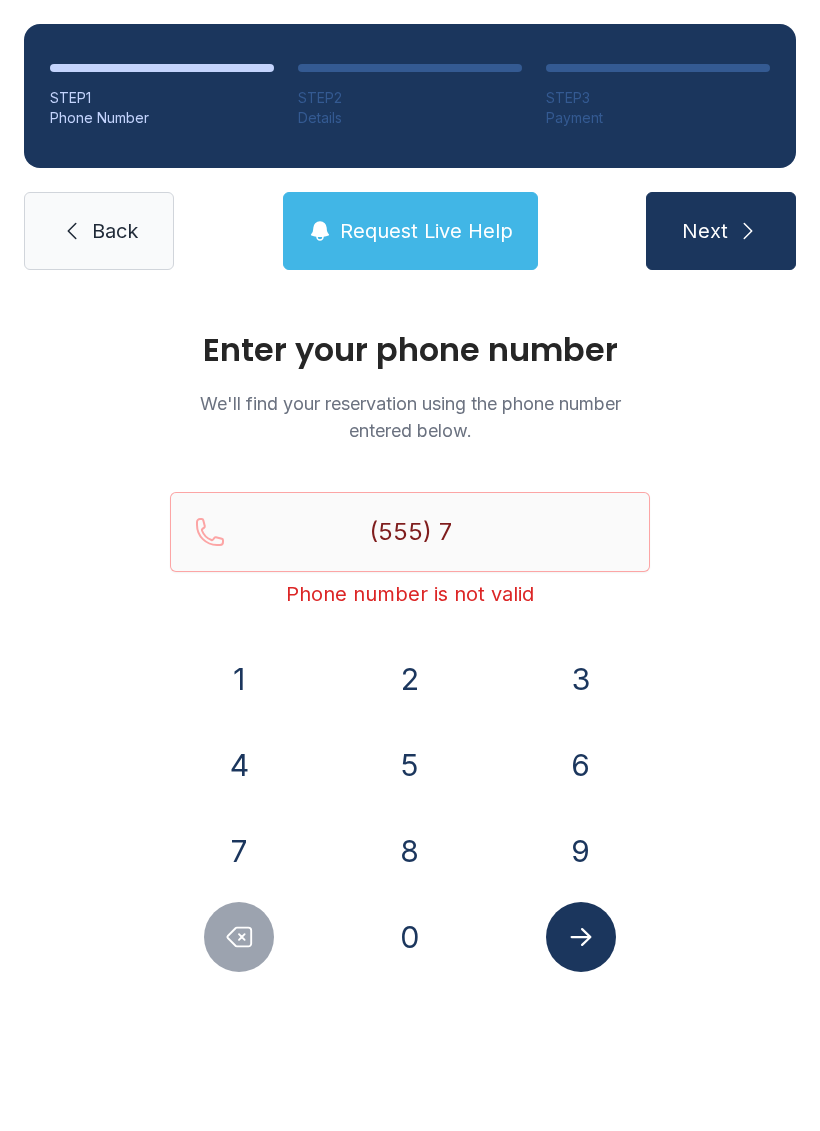 click on "3" at bounding box center [581, 679] 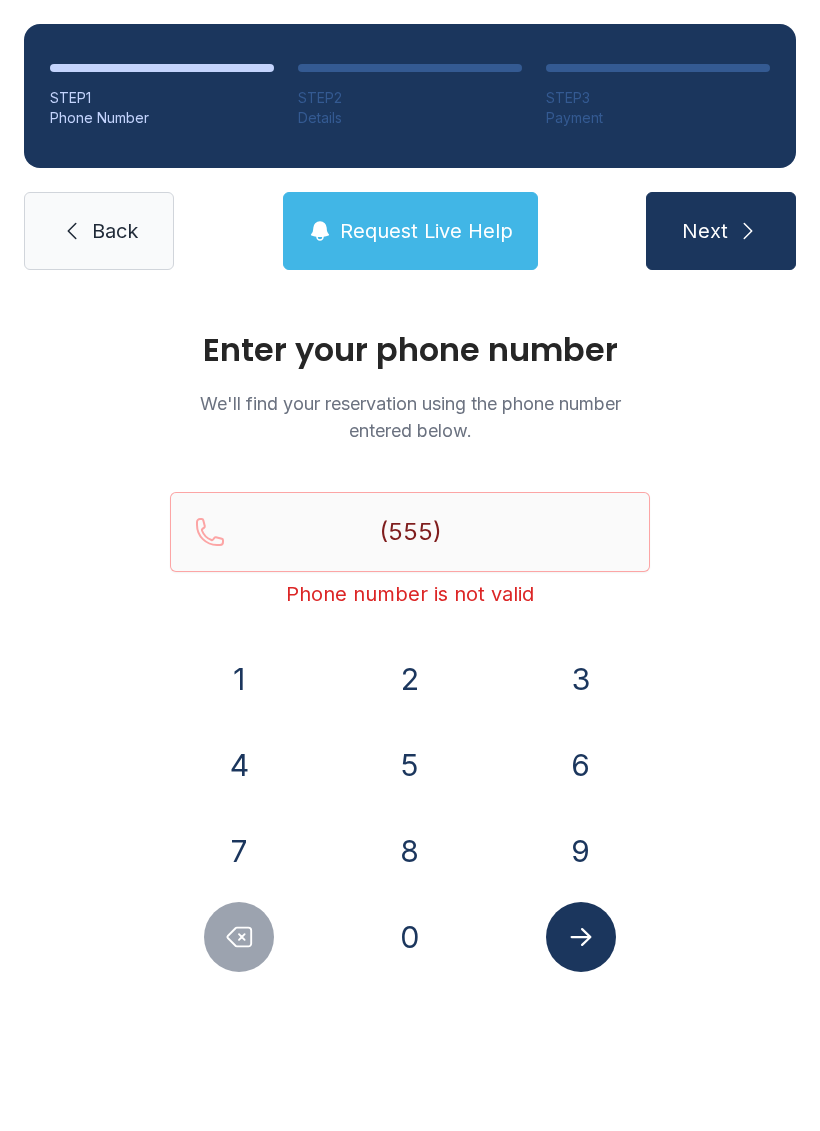 click on "7" at bounding box center [239, 851] 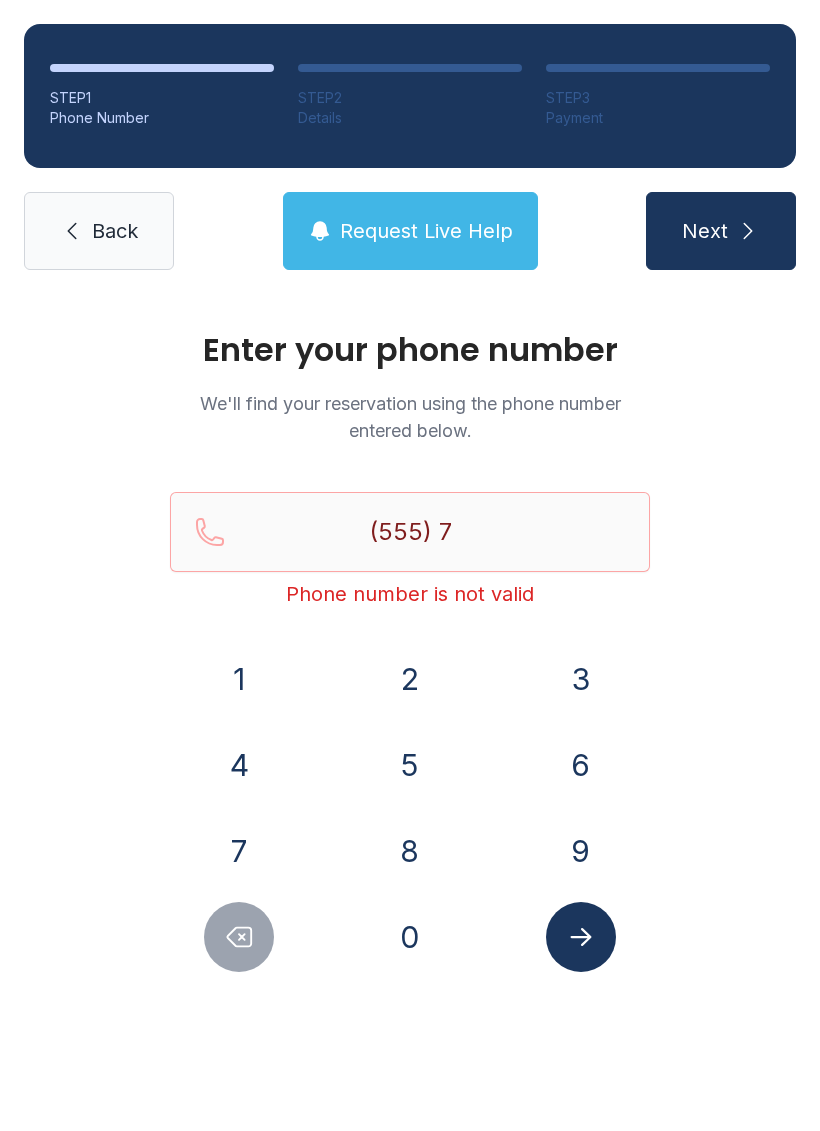 click on "2" at bounding box center (410, 679) 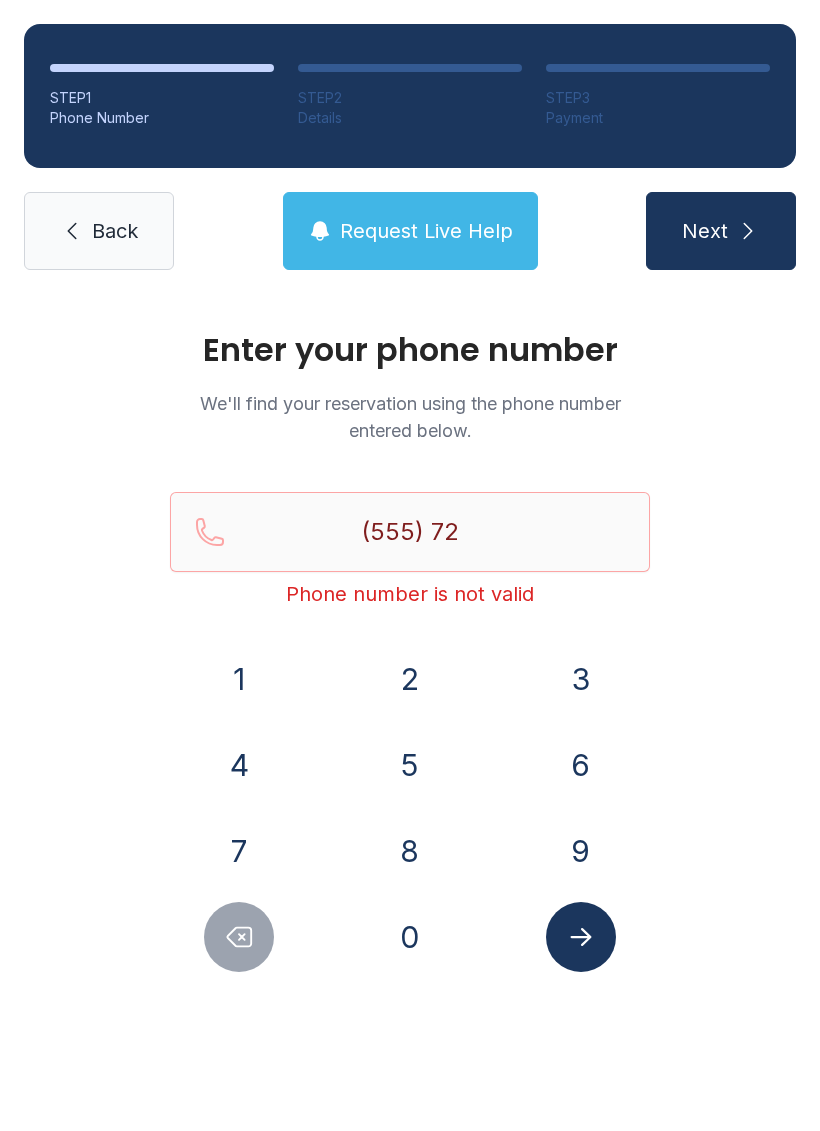 click on "3" at bounding box center [581, 679] 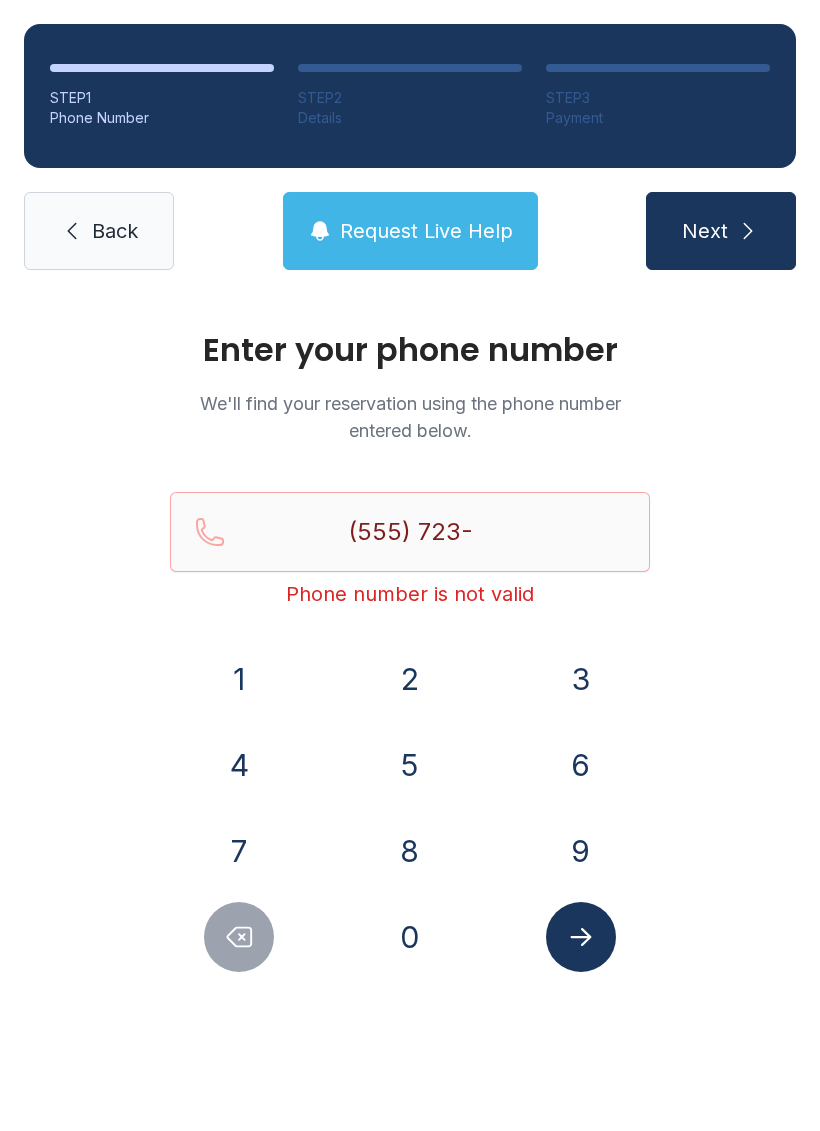click on "1" at bounding box center (239, 679) 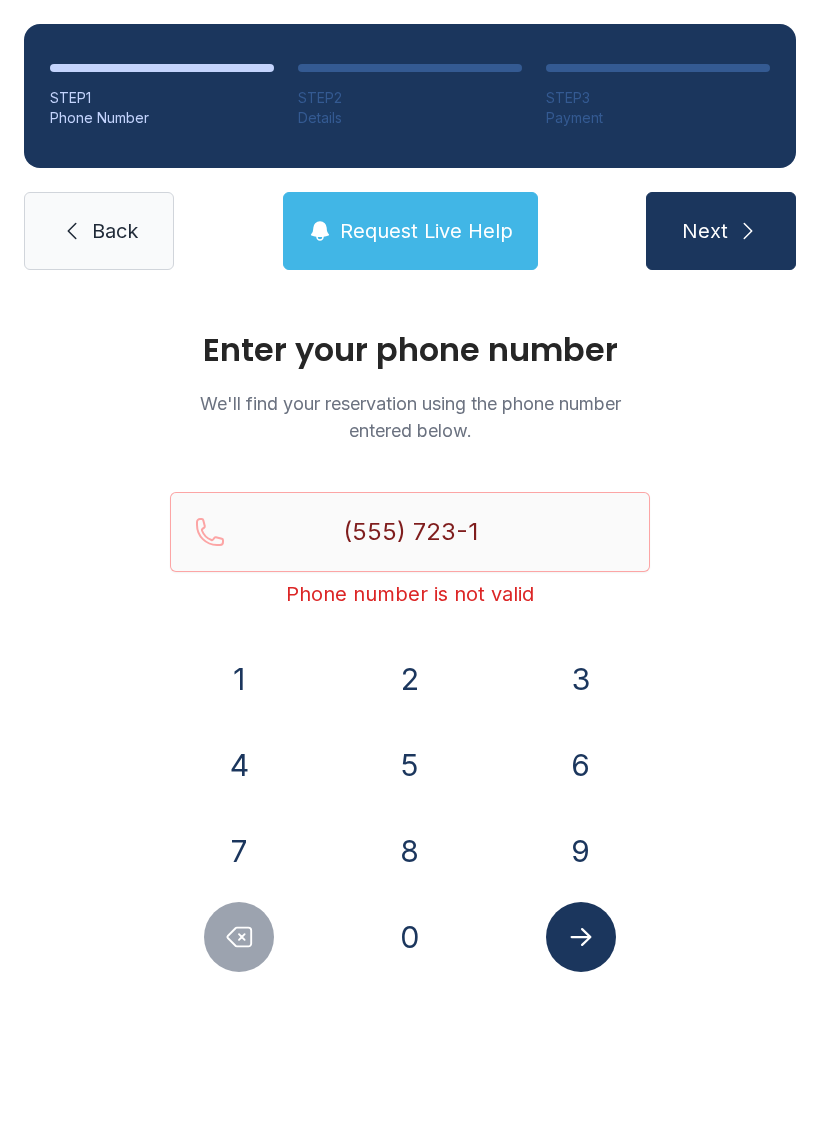 click on "3" at bounding box center (581, 679) 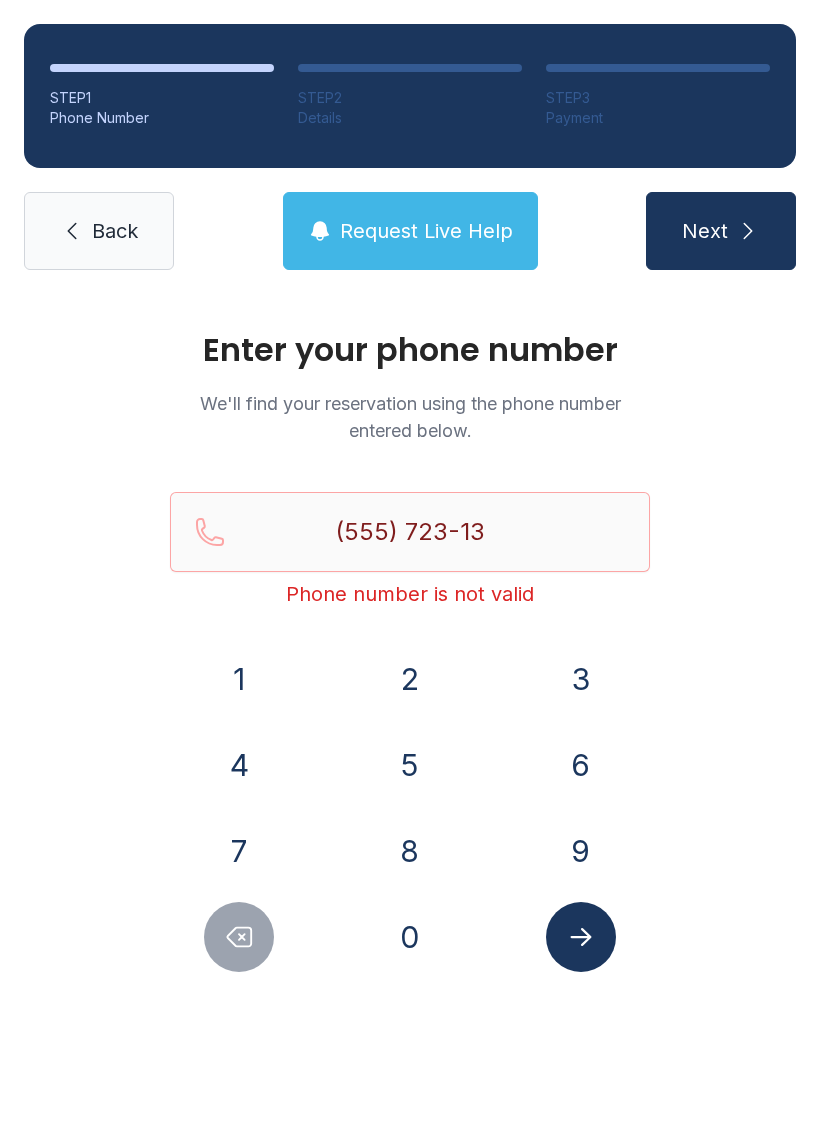 click on "8" at bounding box center (410, 851) 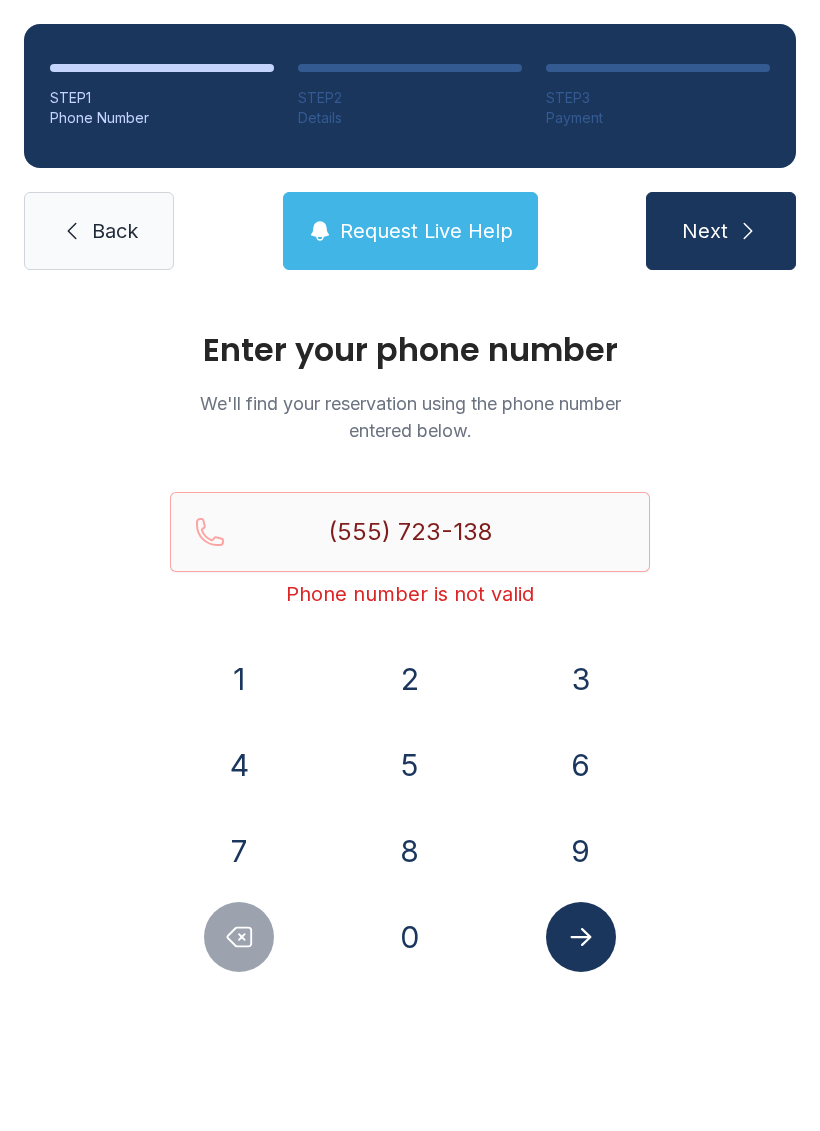 click on "2" at bounding box center (410, 679) 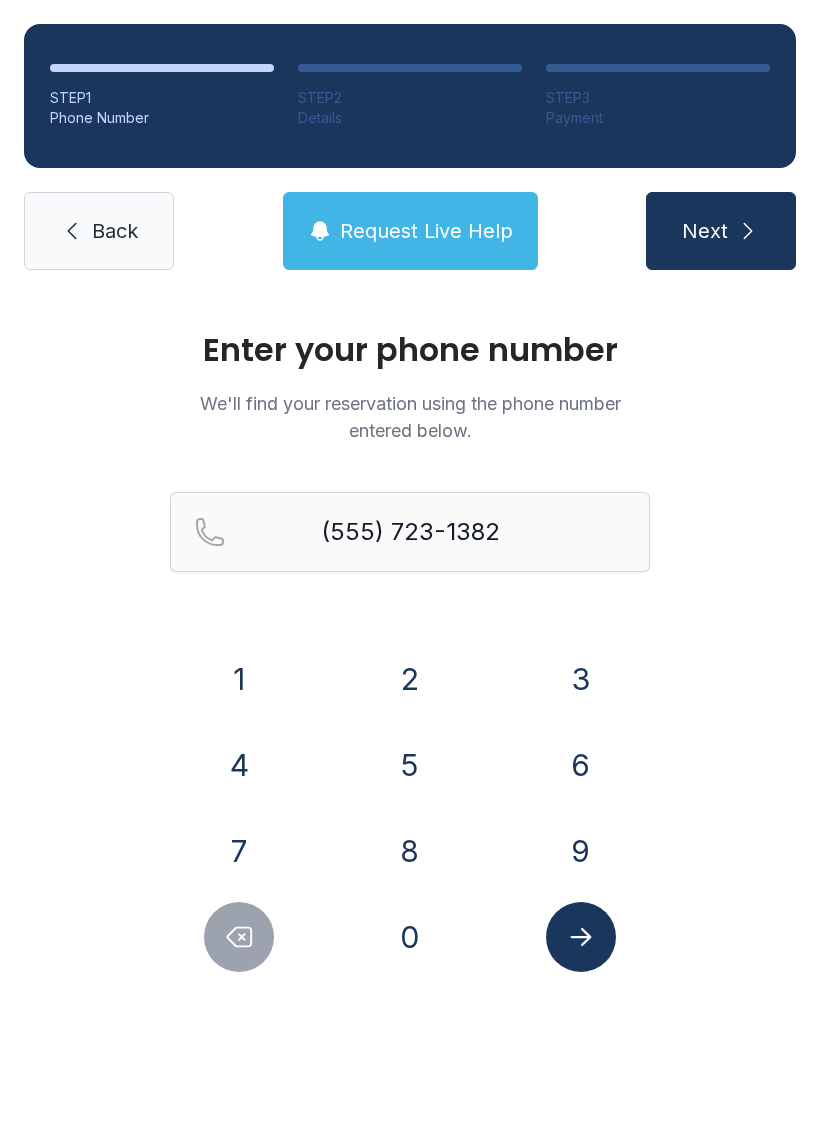 click at bounding box center [581, 937] 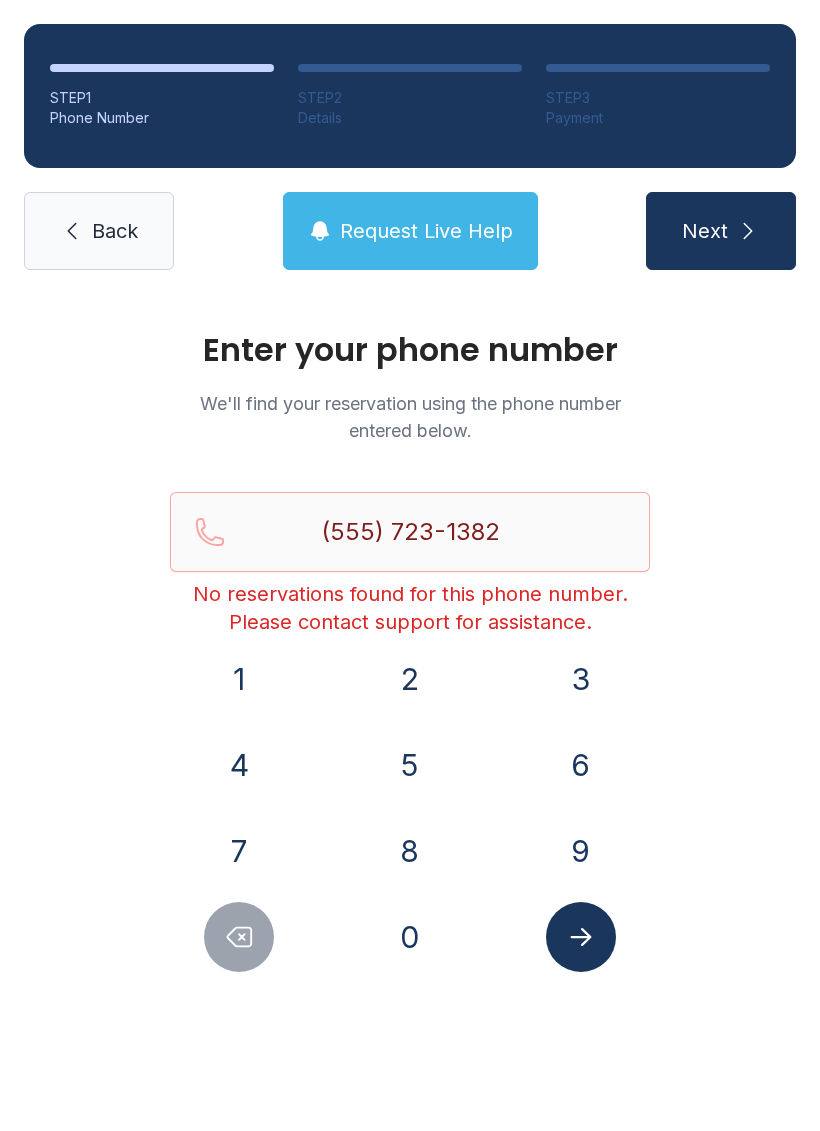 click 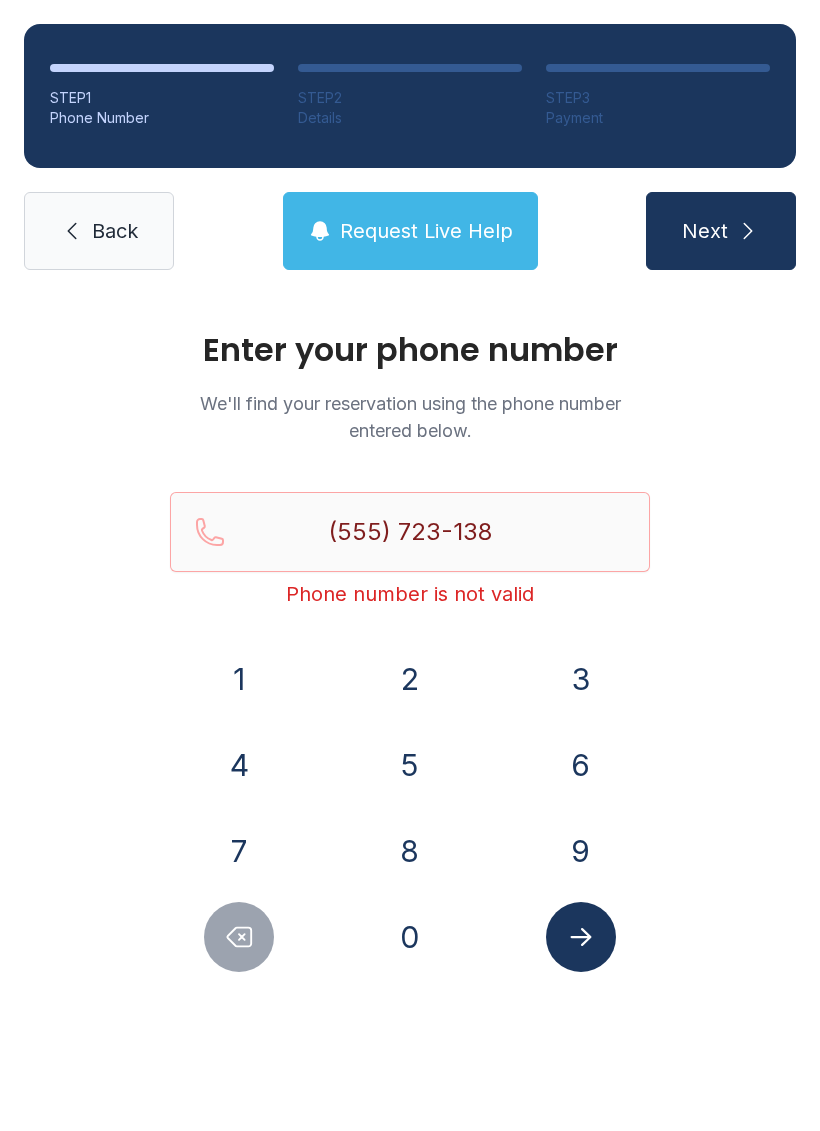 click 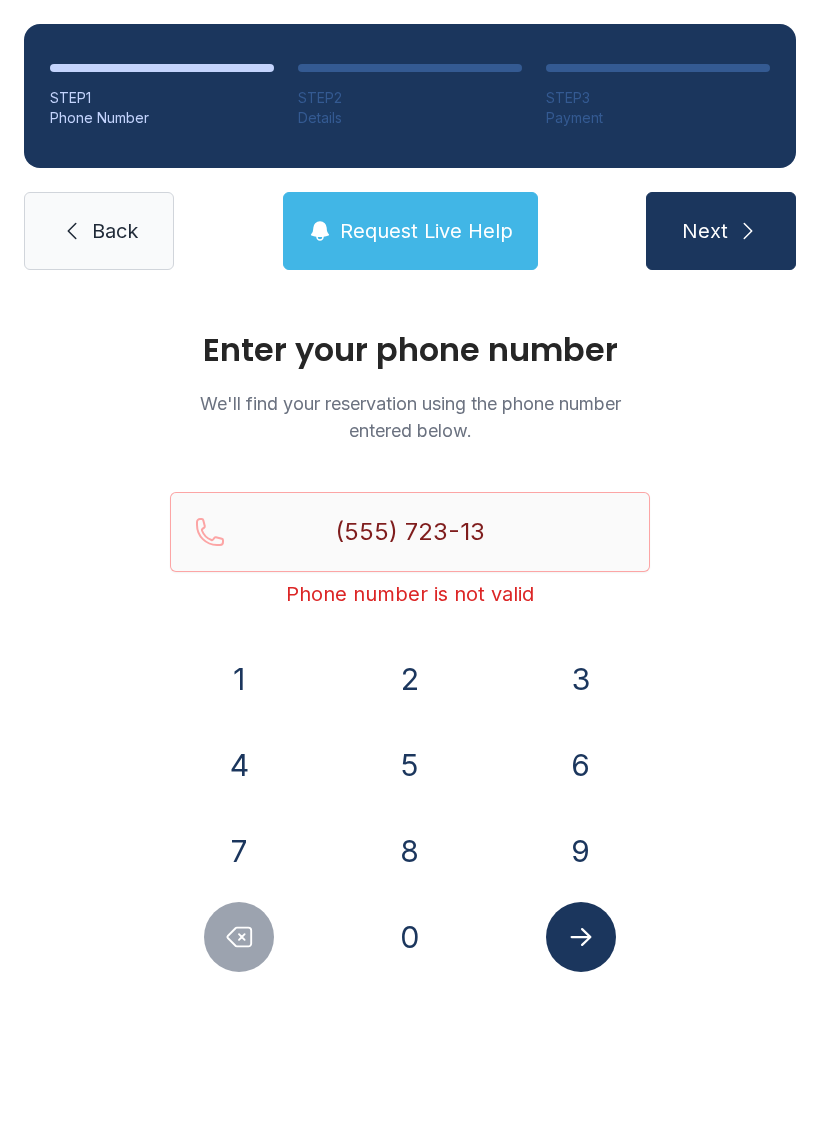 click on "1 2 3 4 5 6 7 8 9 0" at bounding box center [410, 808] 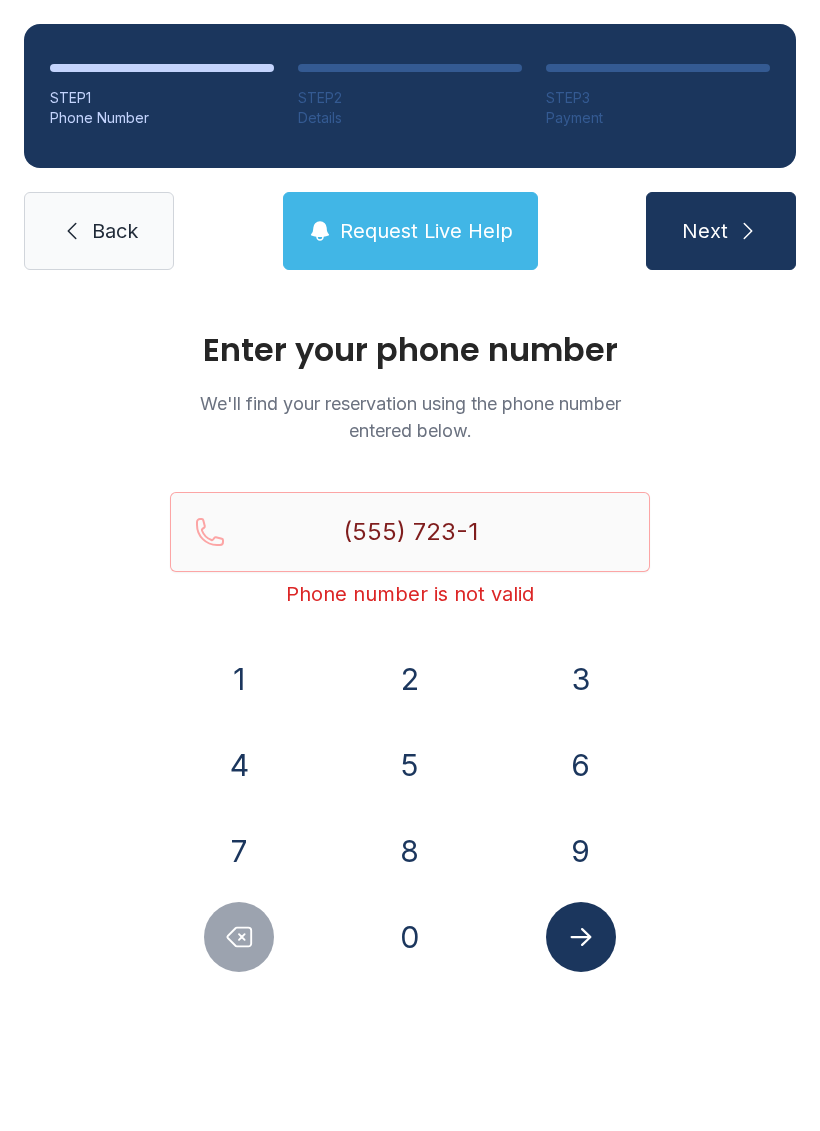 click at bounding box center [239, 937] 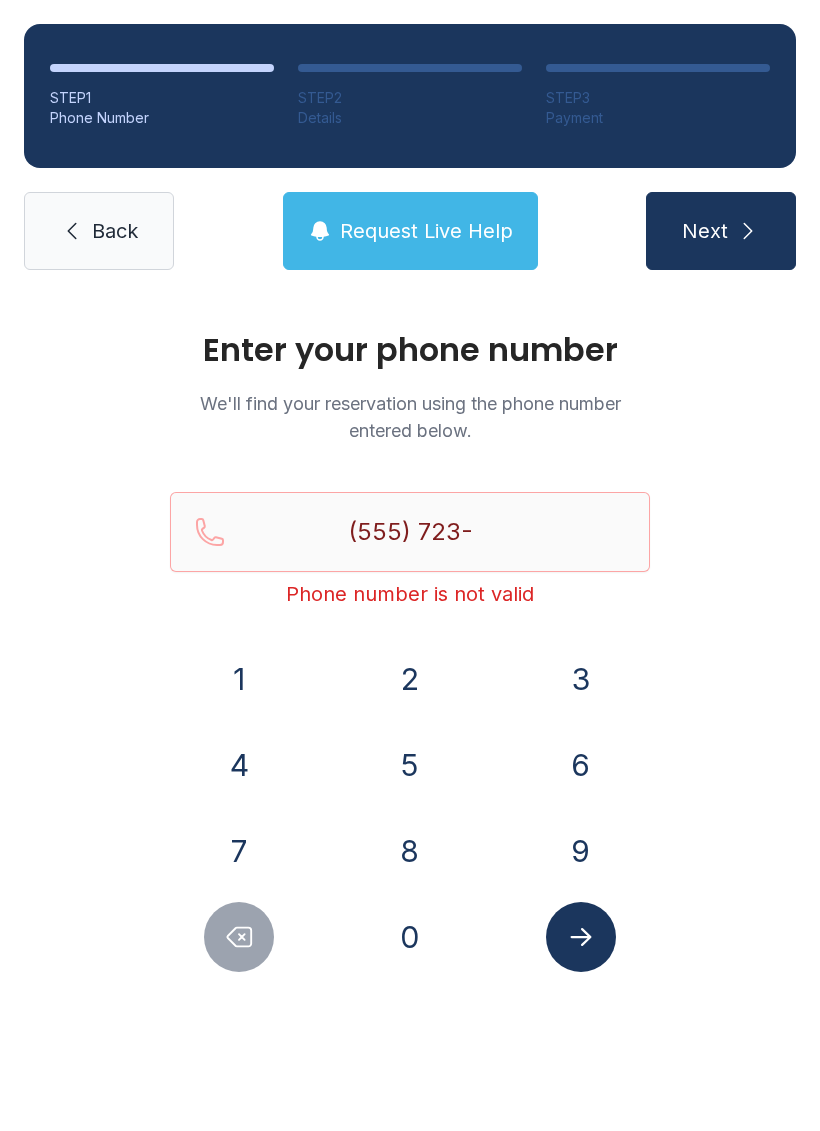 click at bounding box center [239, 937] 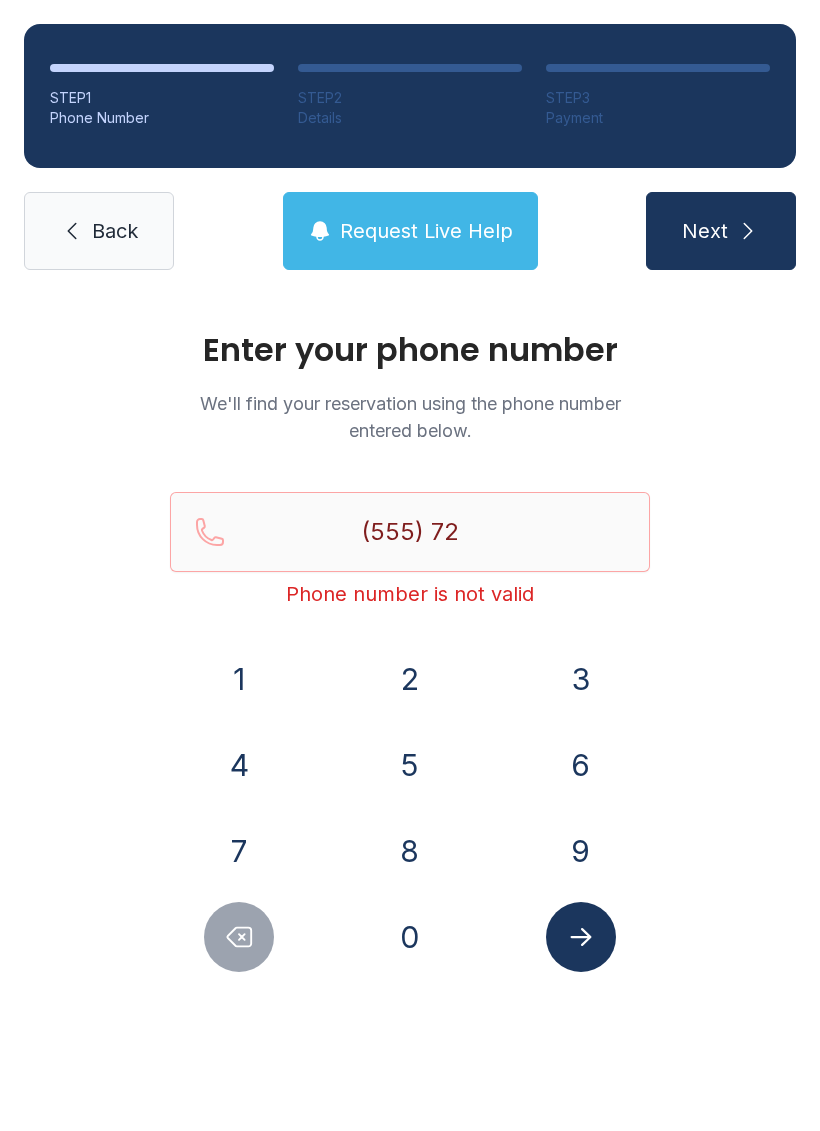 click on "Enter your phone number We'll find your reservation using the phone number entered below. (555) 72 Phone number is not valid 1 2 3 4 5 6 7 8 9 0" at bounding box center (410, 673) 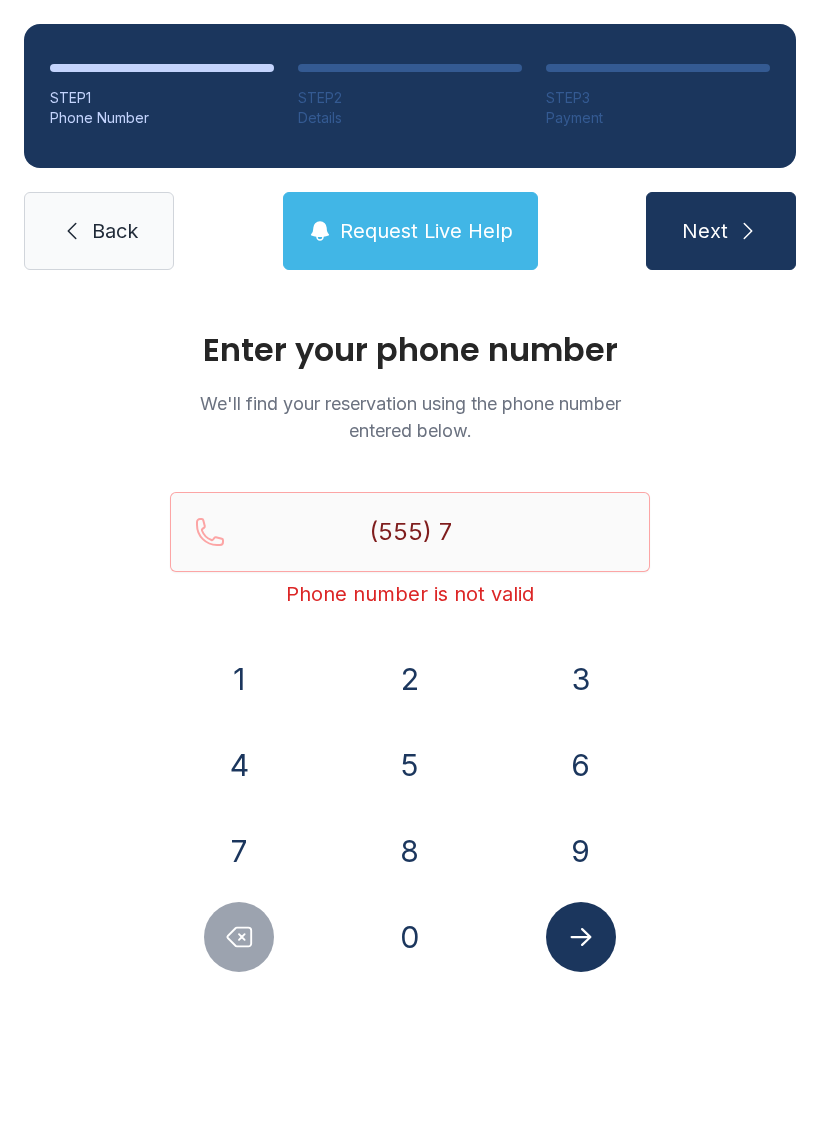 click at bounding box center (239, 937) 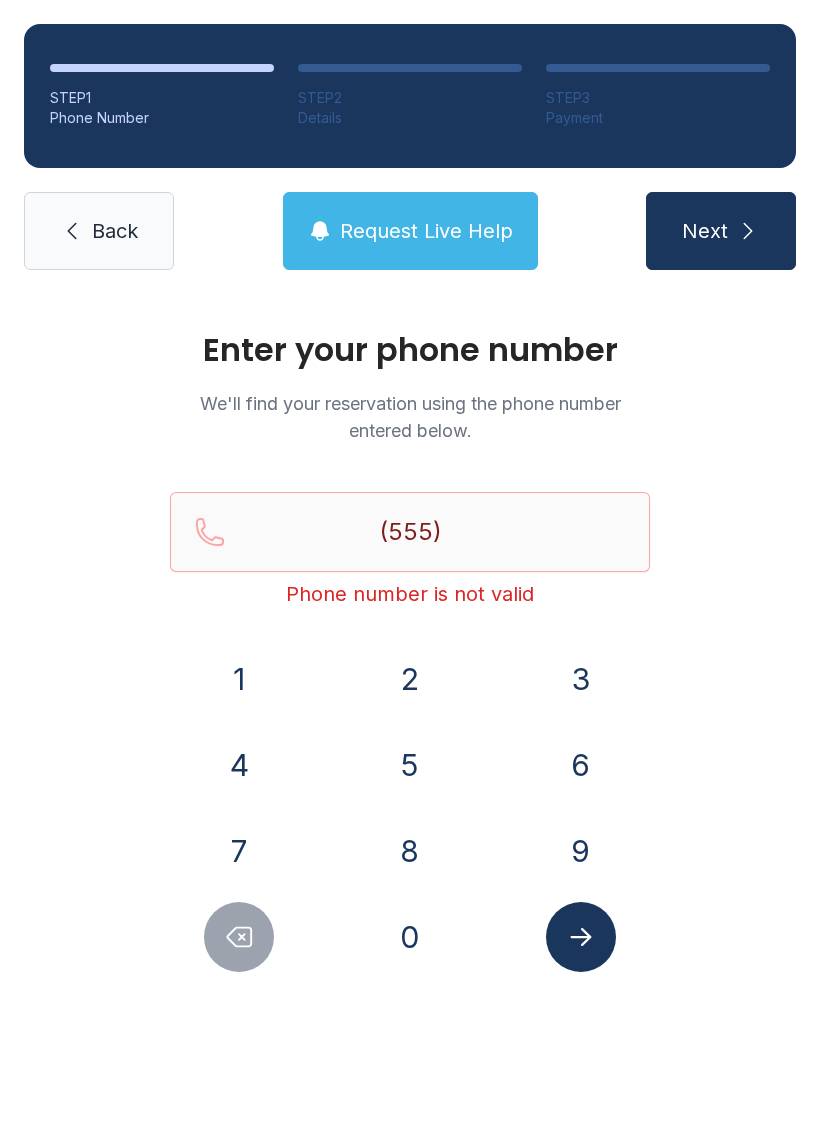 click at bounding box center (239, 937) 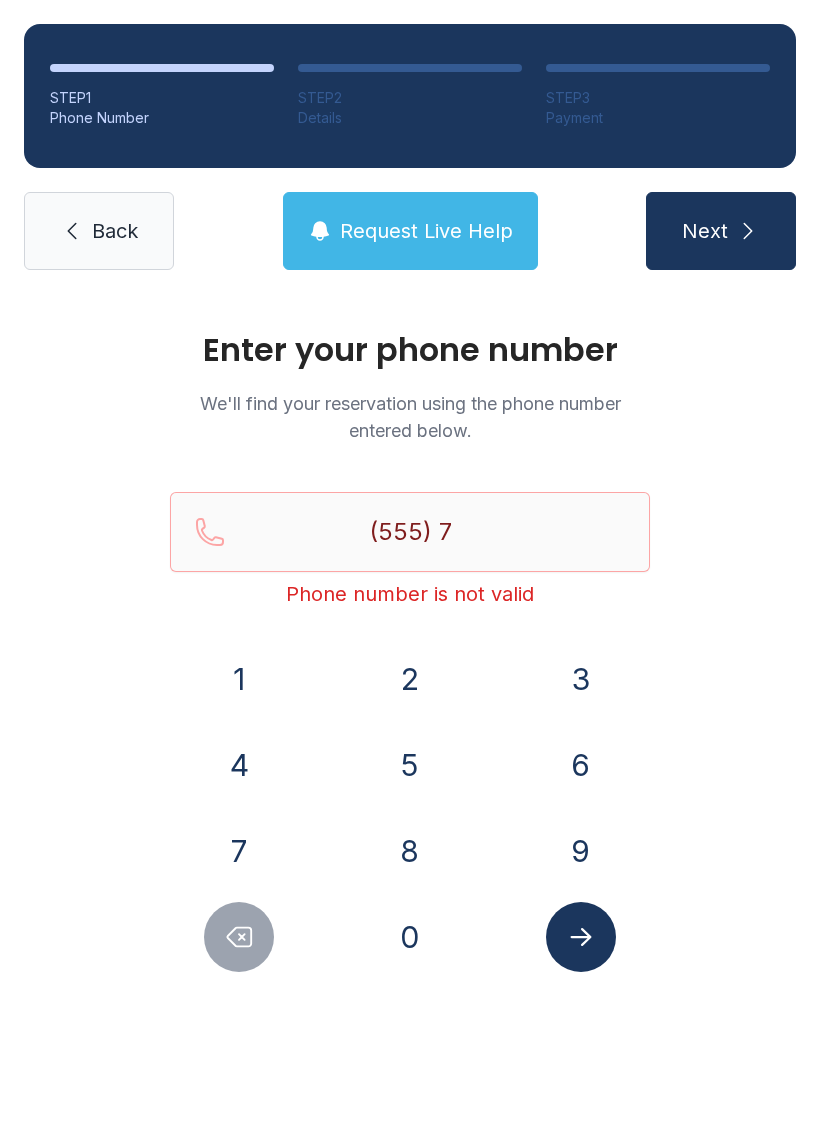 click at bounding box center [239, 937] 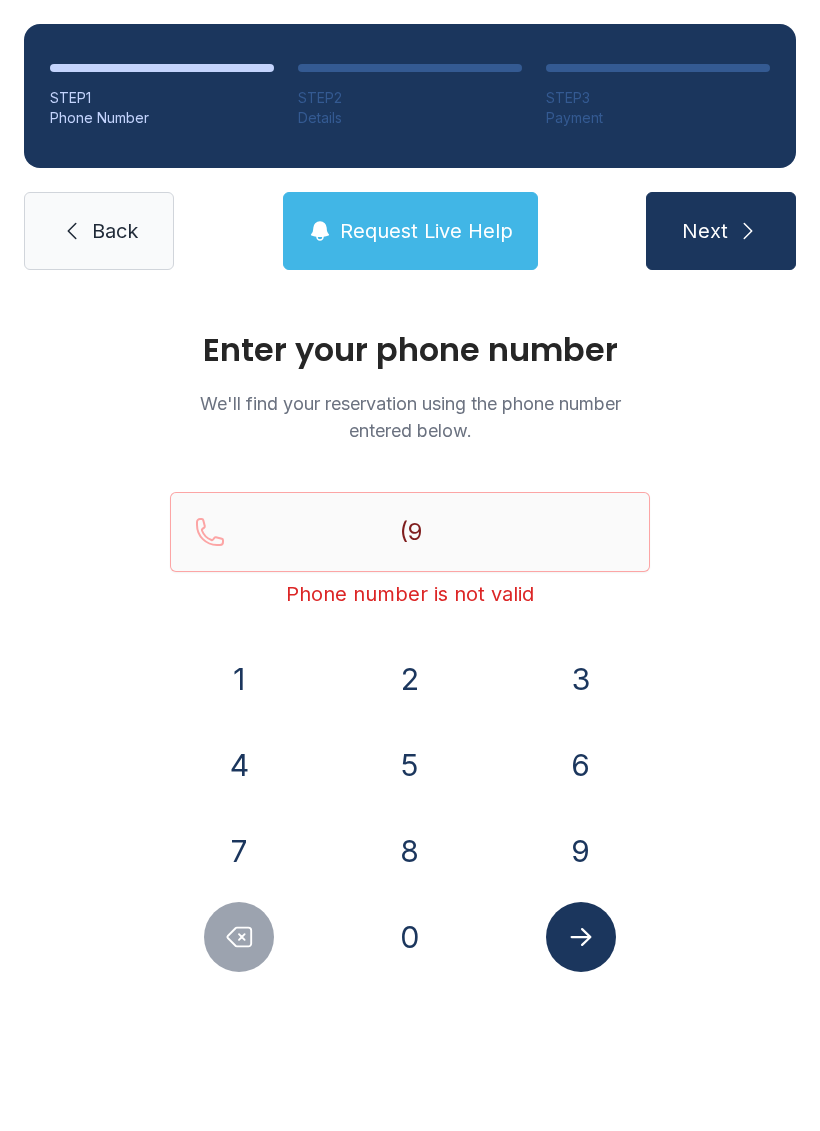 click at bounding box center [239, 937] 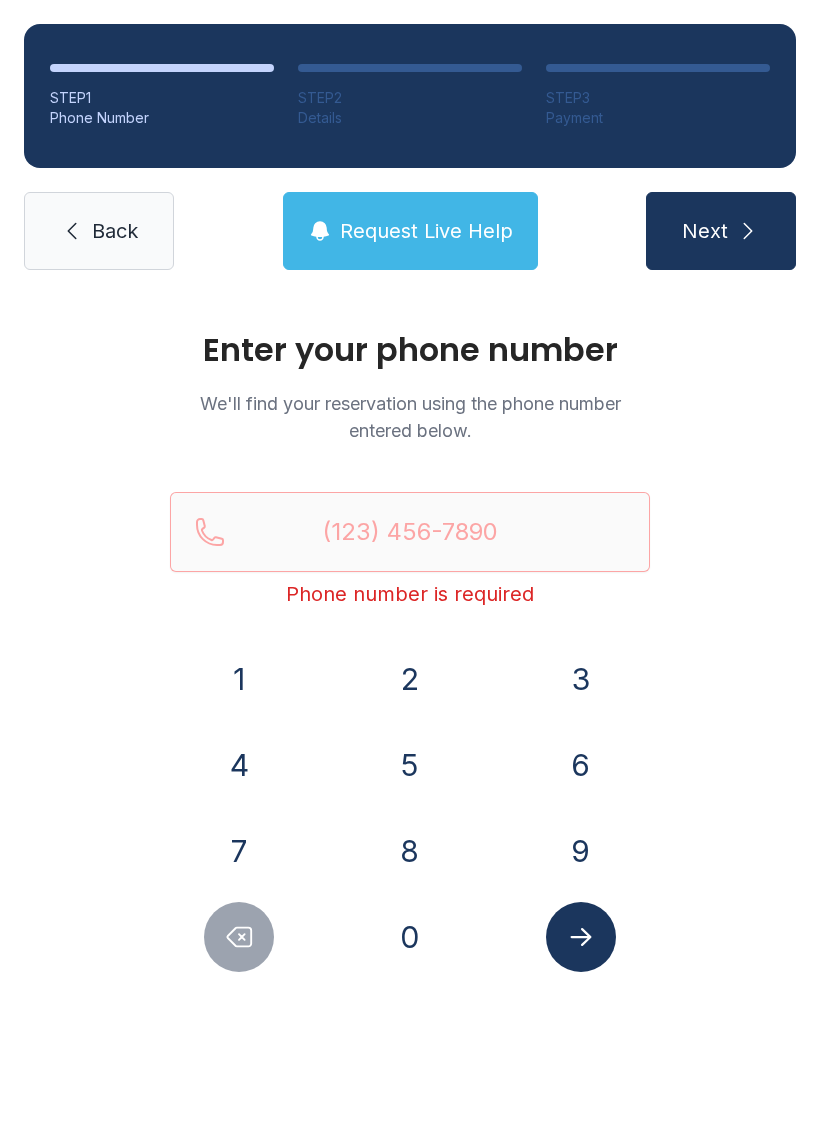 click at bounding box center [239, 937] 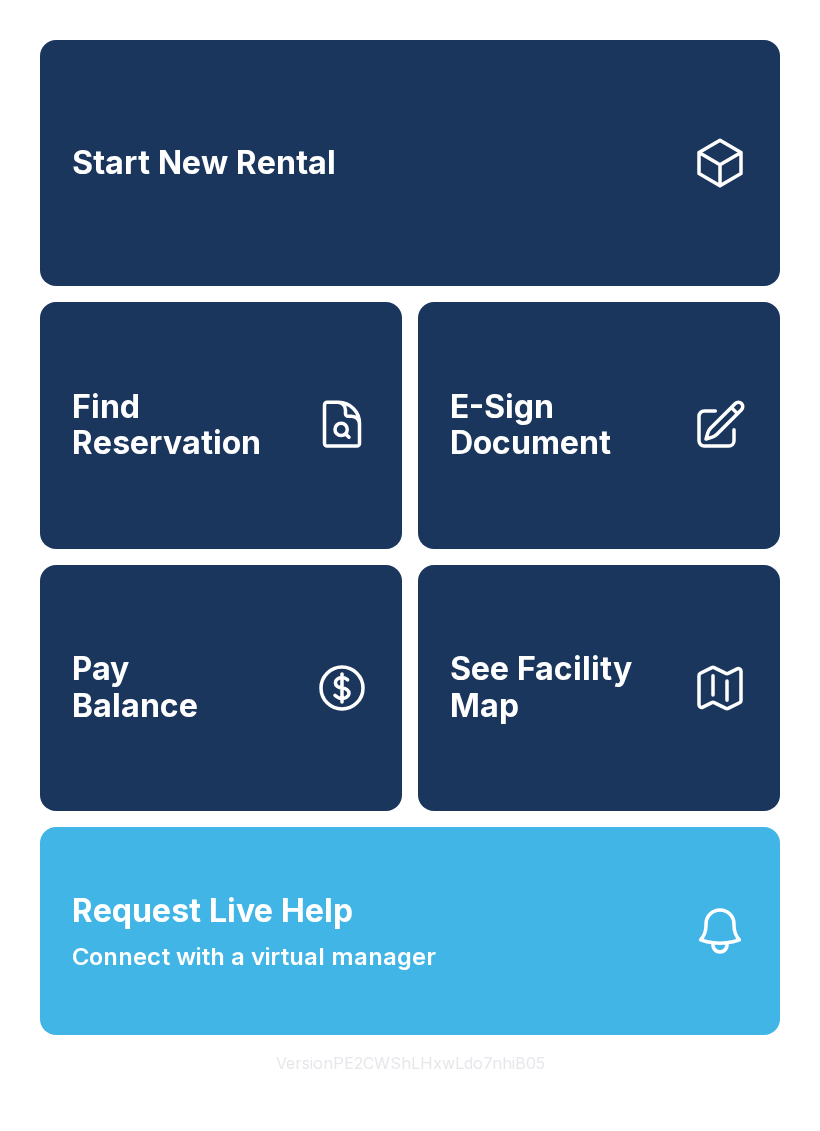 click on "Find Reservation" at bounding box center (185, 425) 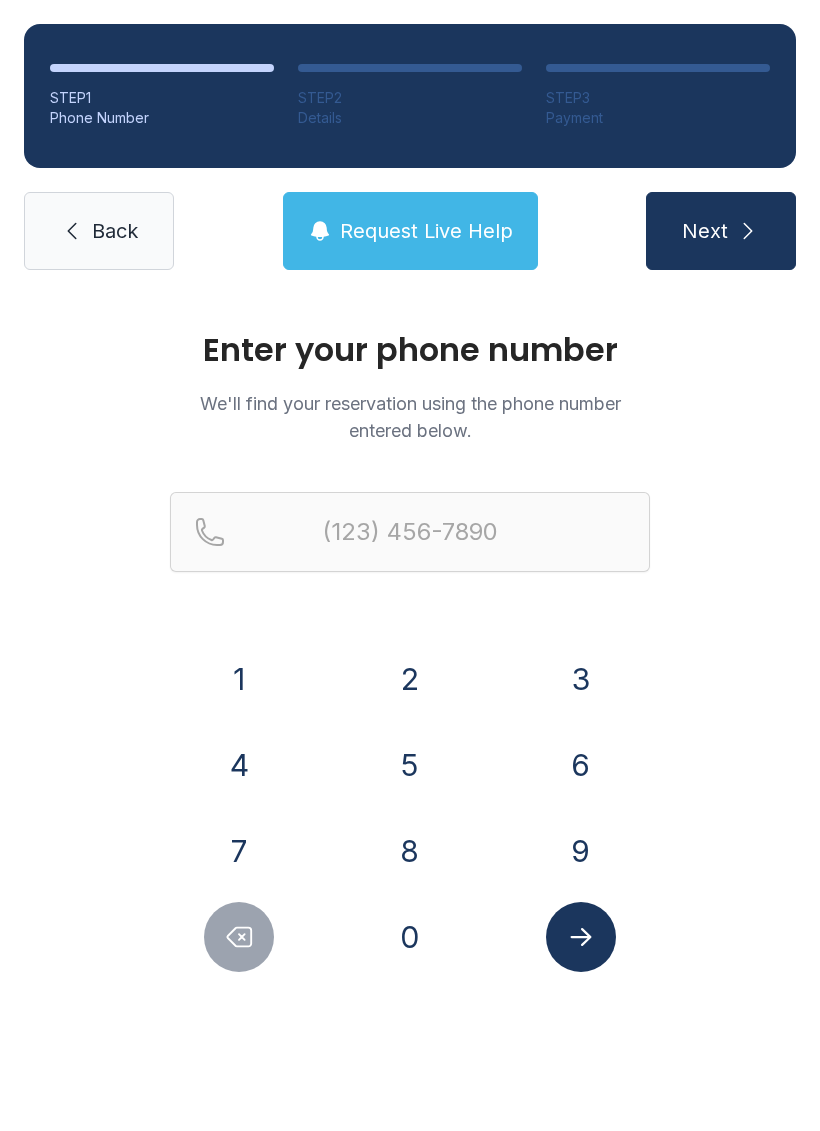 click on "9" at bounding box center (581, 851) 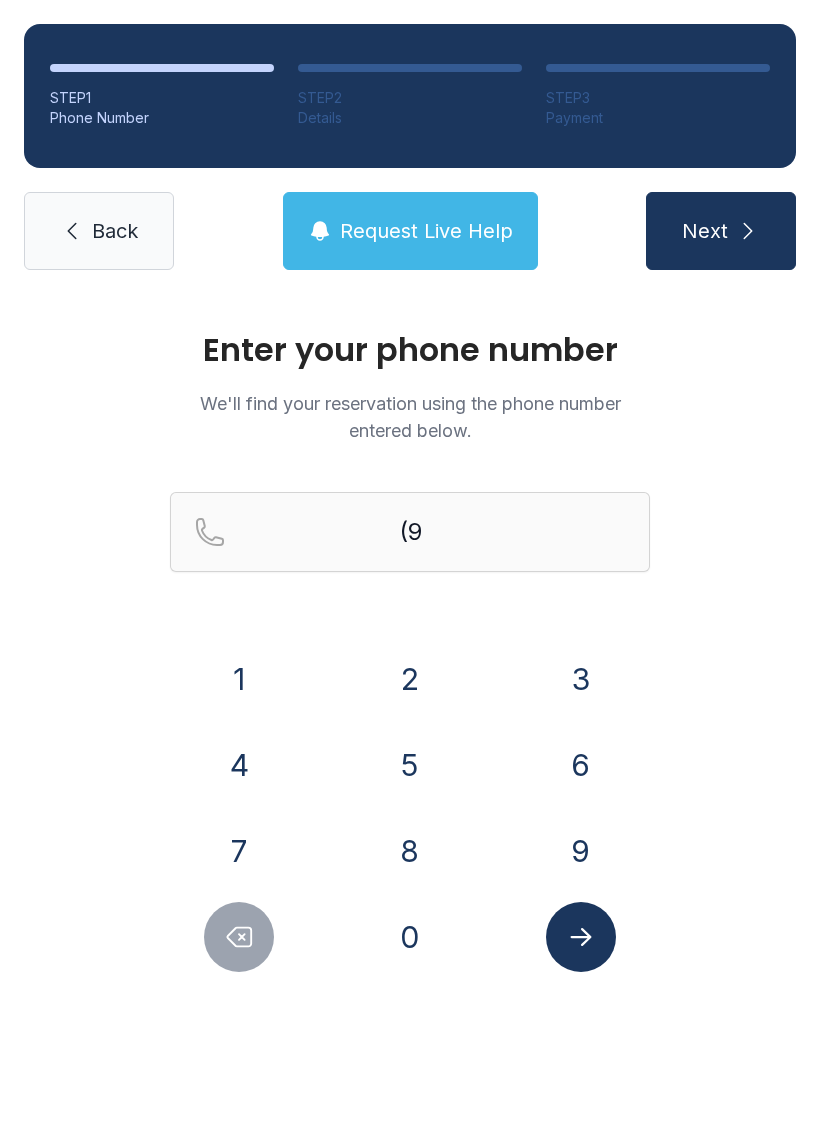 click on "7" at bounding box center (239, 851) 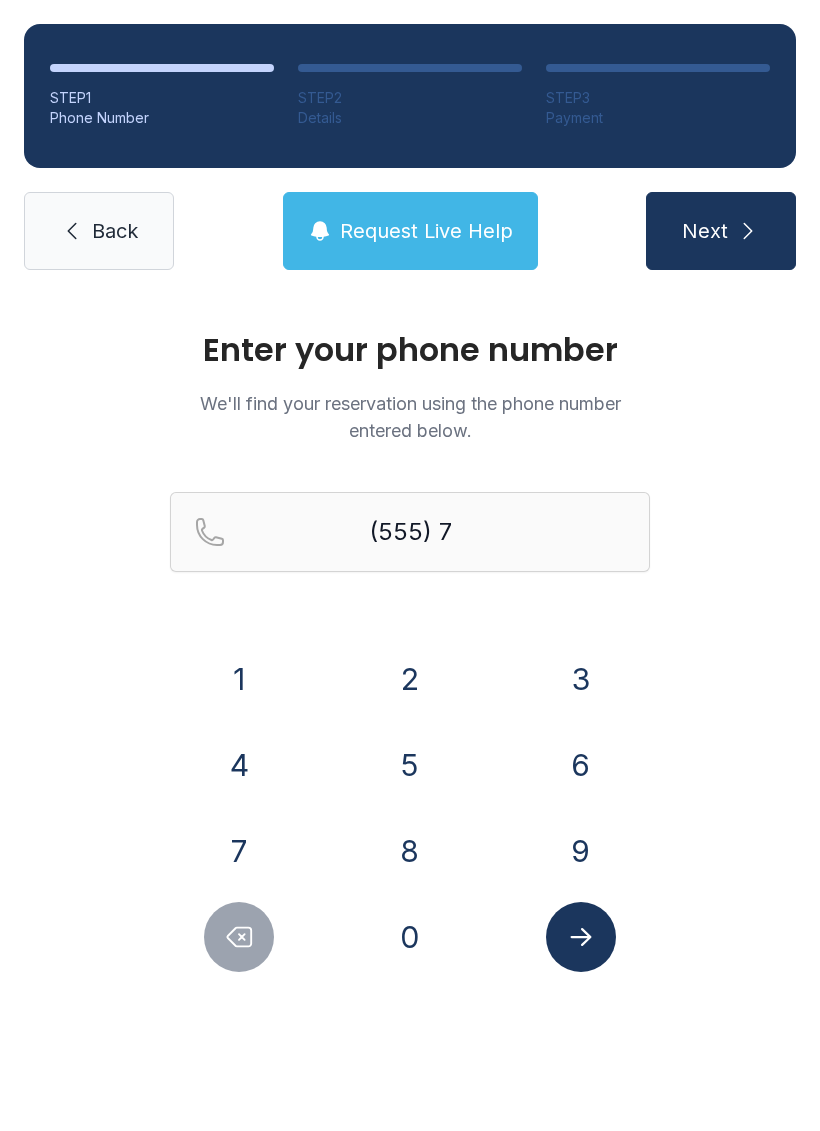 click on "3" at bounding box center (581, 679) 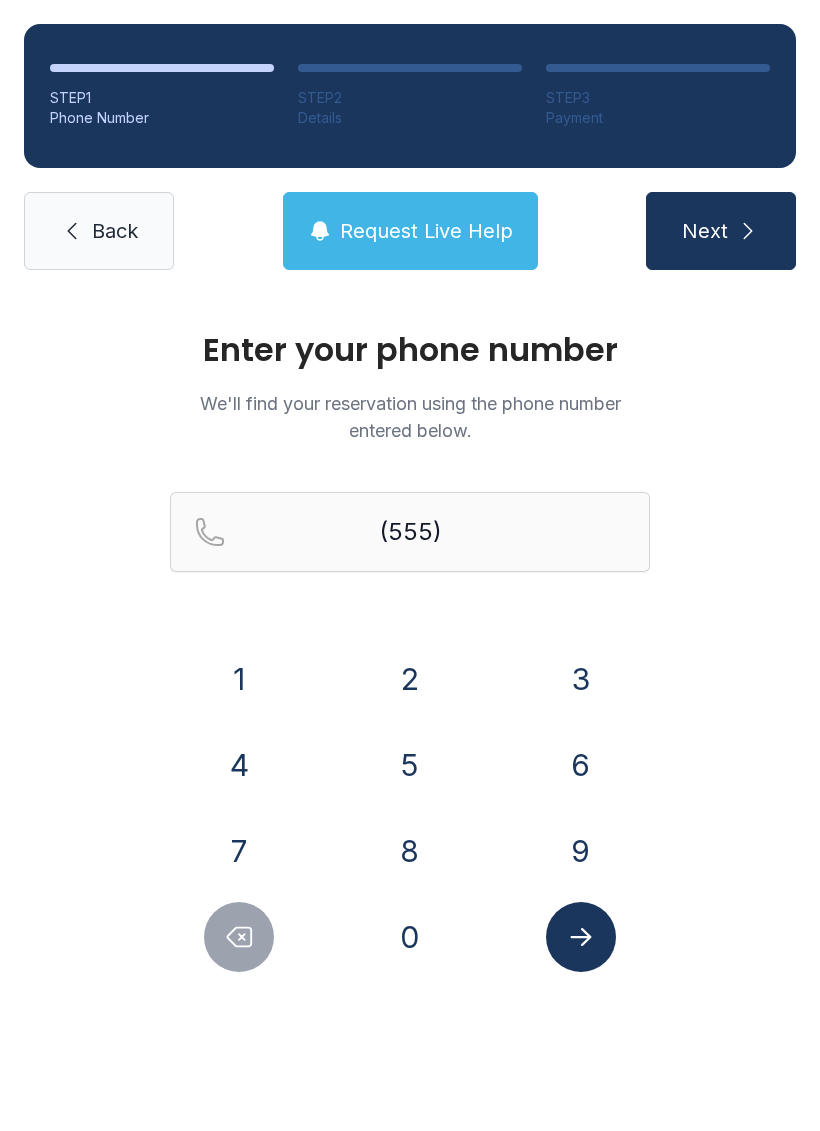 click on "7" at bounding box center (239, 851) 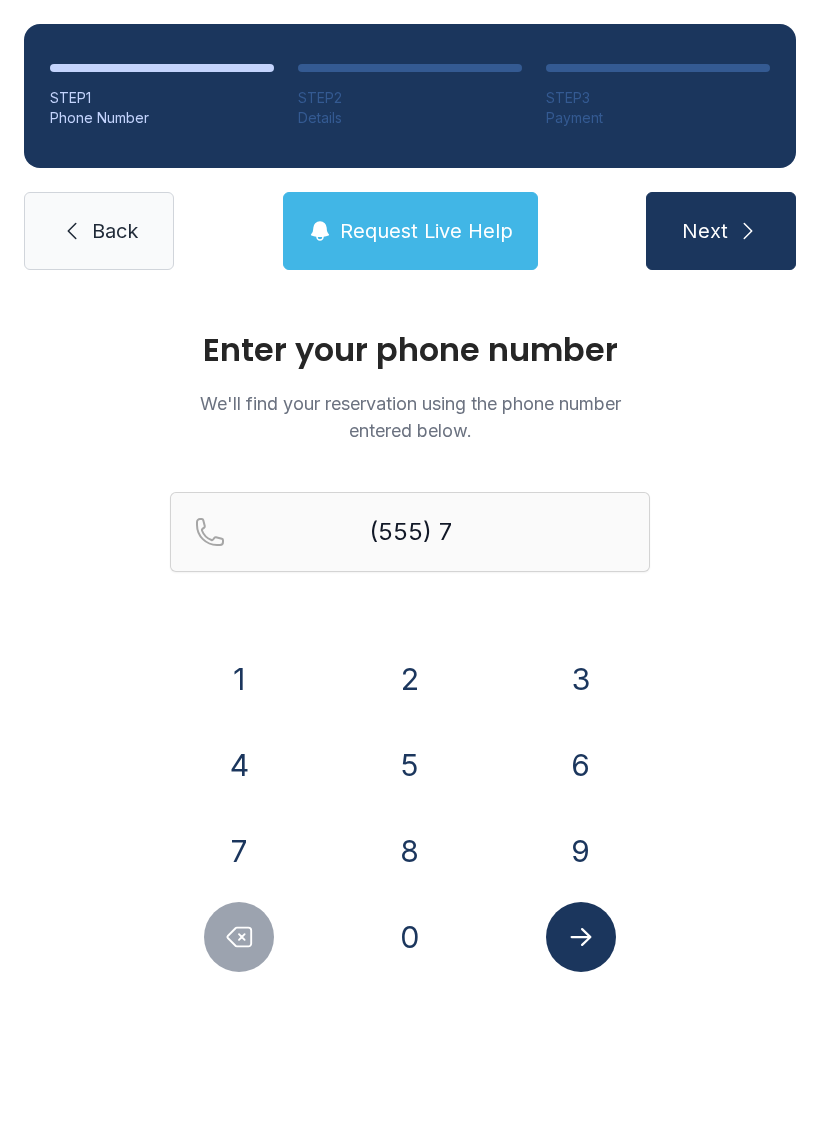 click on "9" at bounding box center (581, 851) 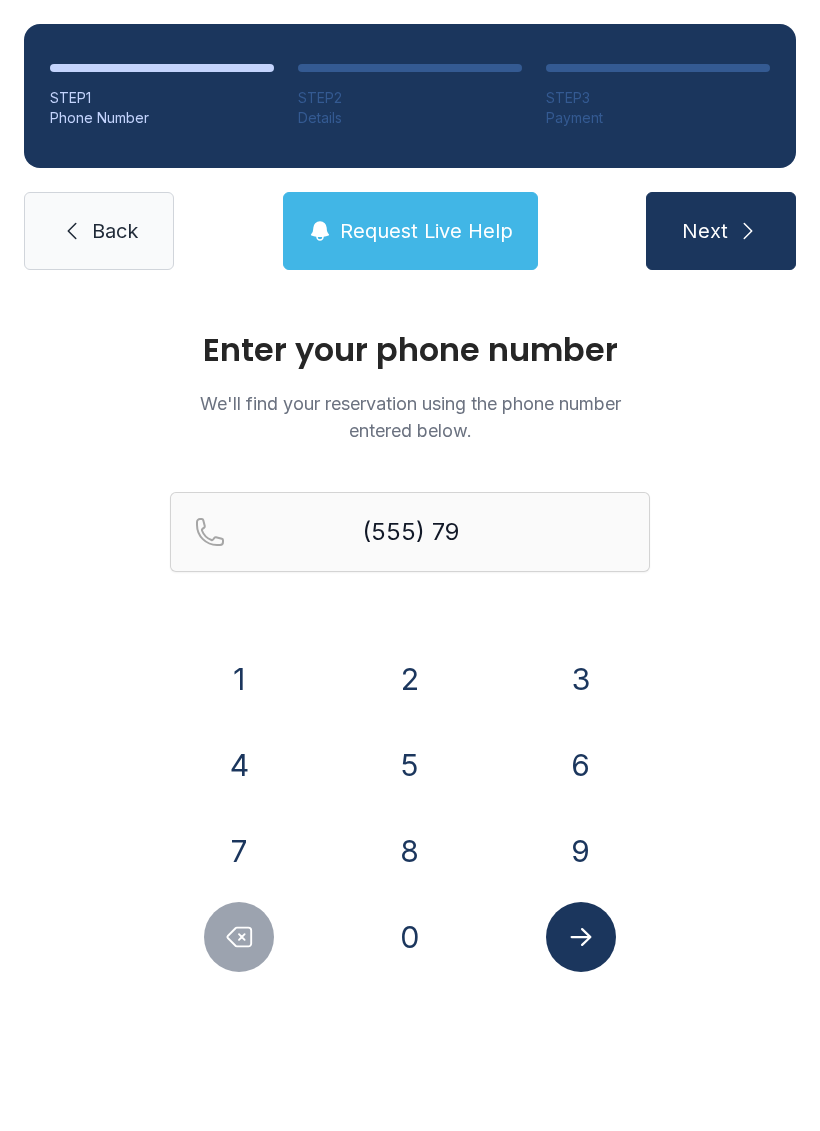 click on "6" at bounding box center (581, 765) 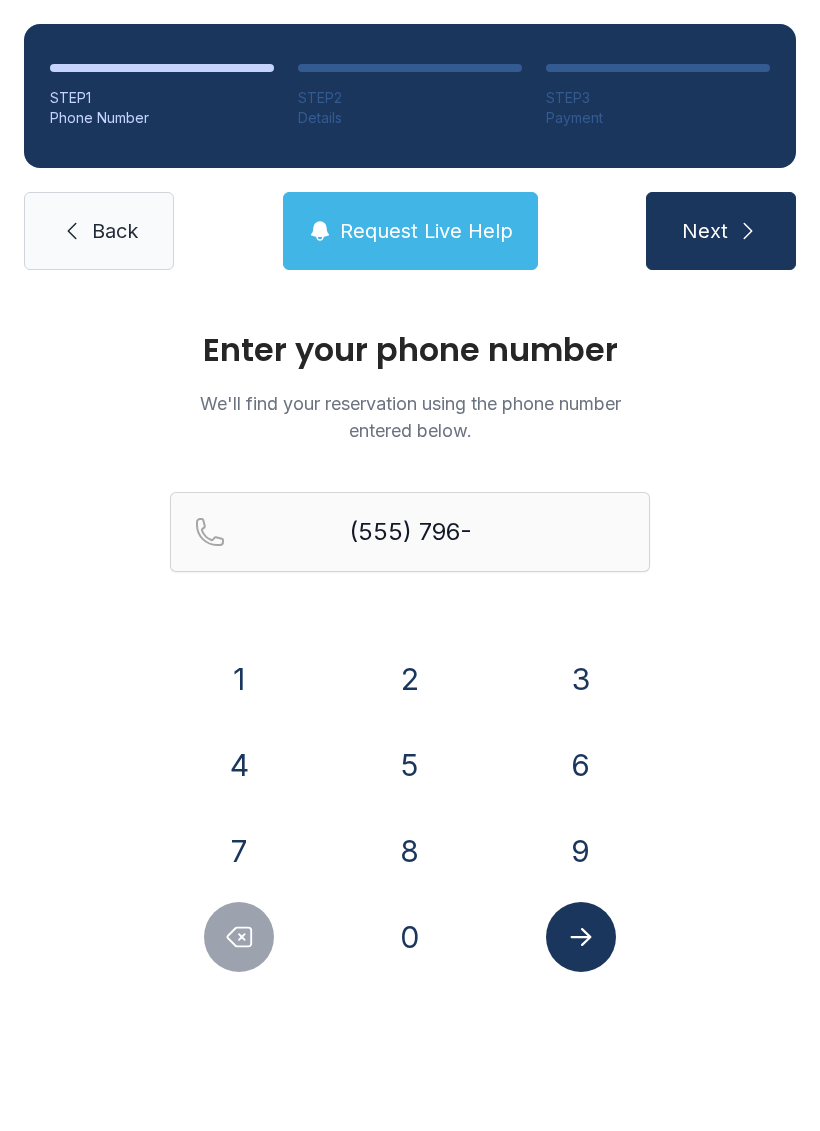 click on "8" at bounding box center (410, 851) 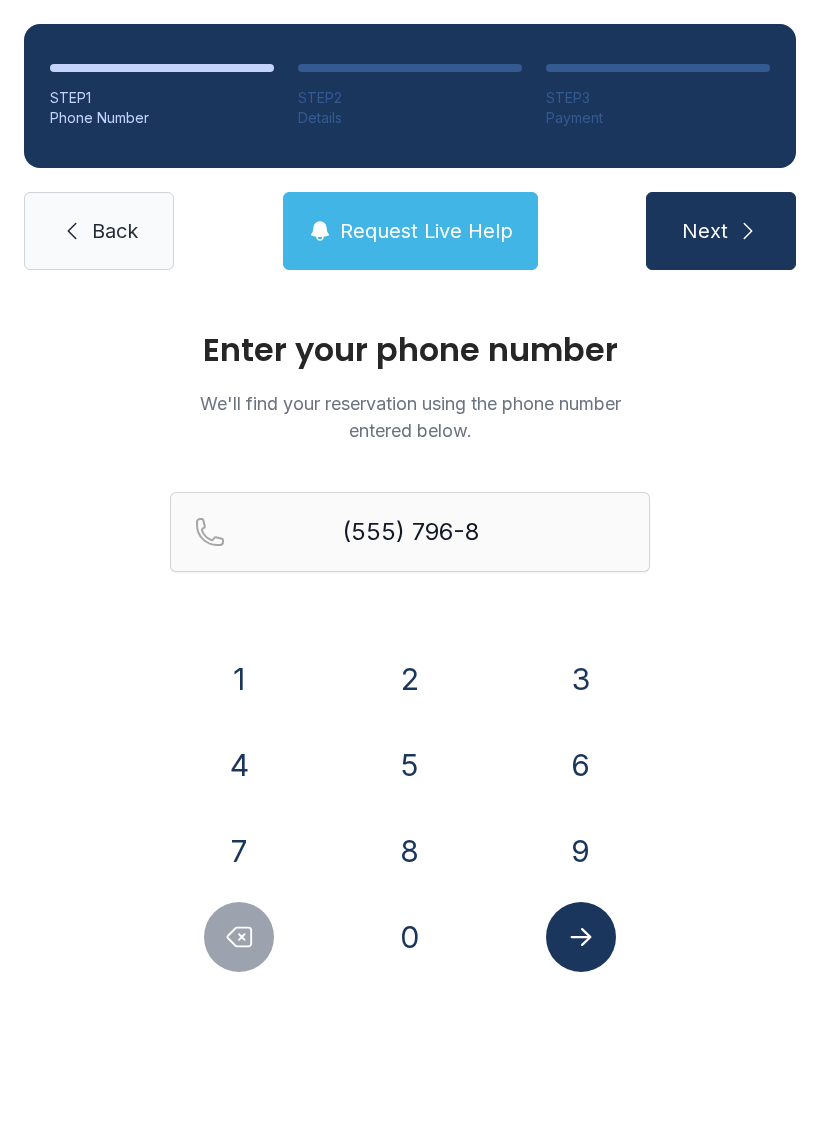 click on "5" at bounding box center (410, 765) 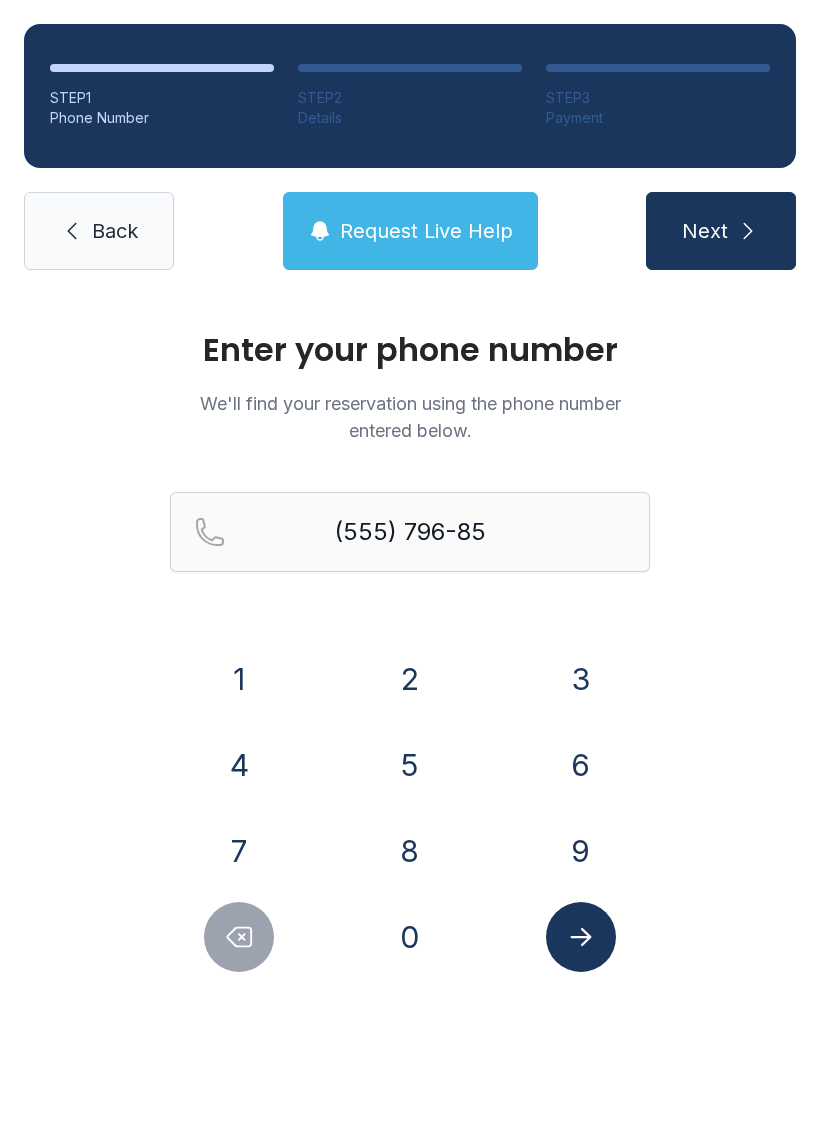 click on "0" at bounding box center [410, 937] 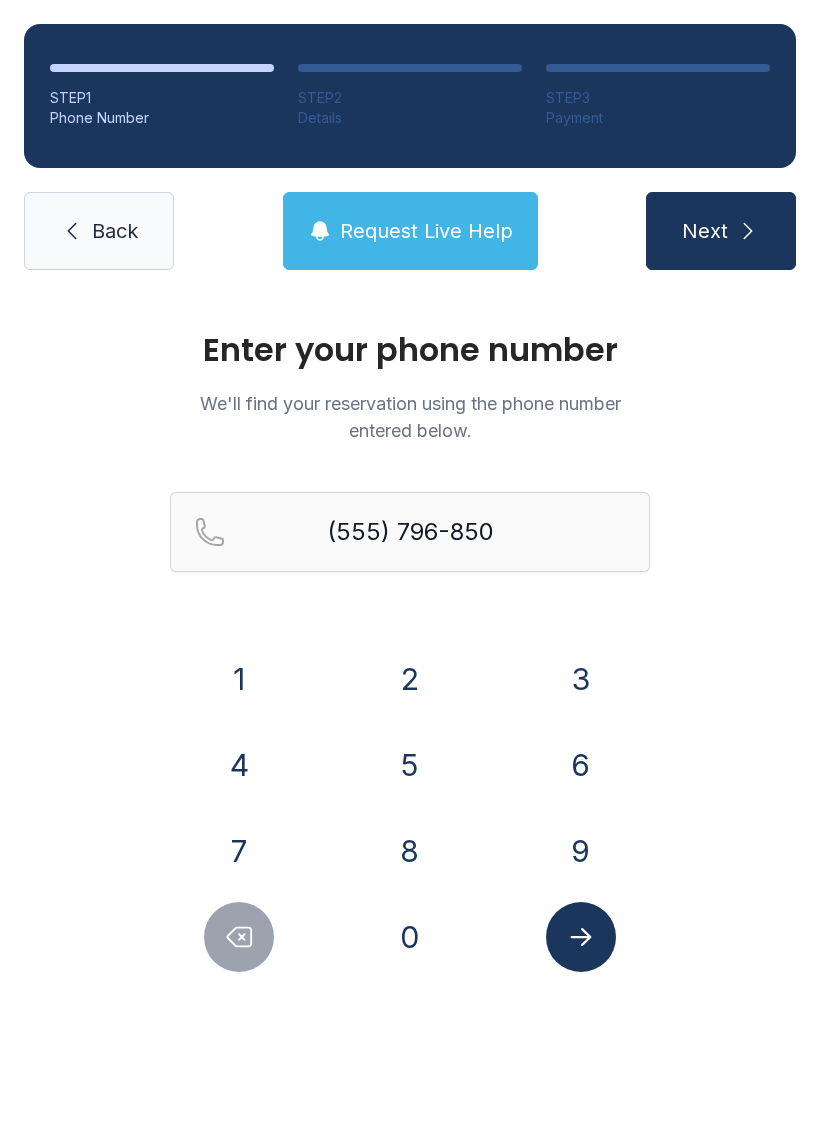 click on "5" at bounding box center [410, 765] 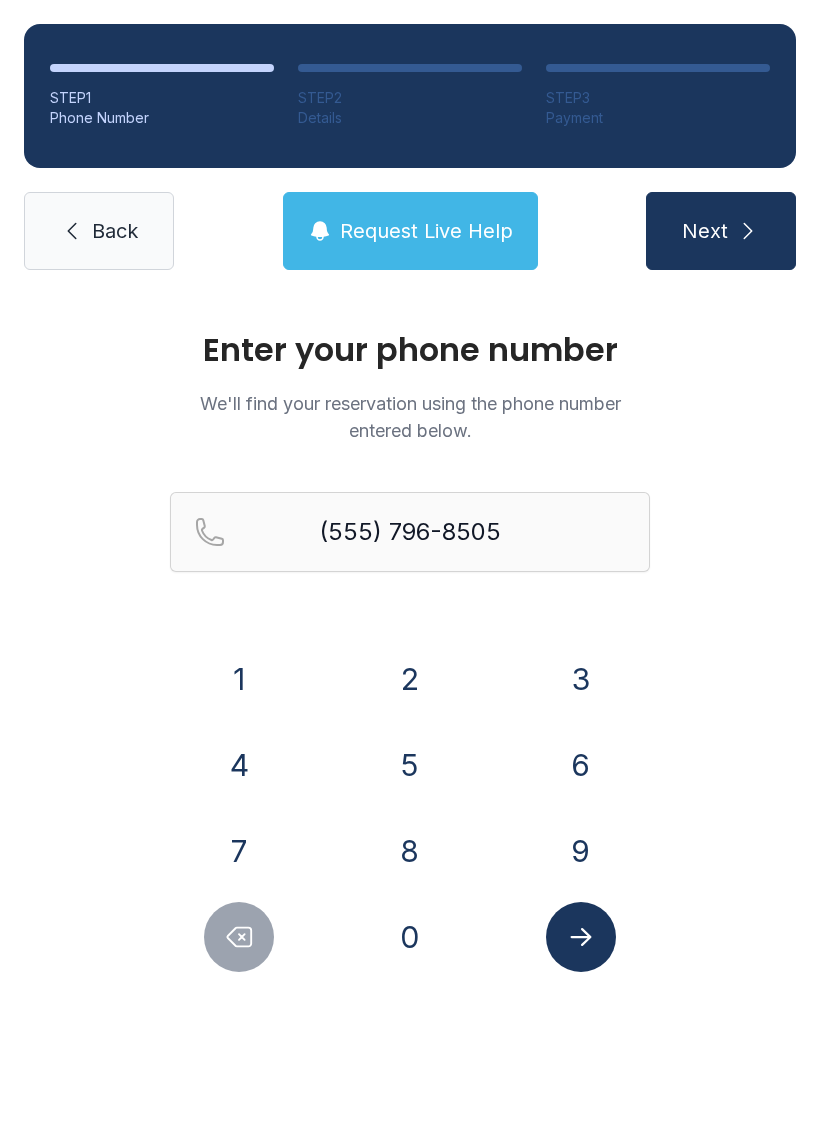 click 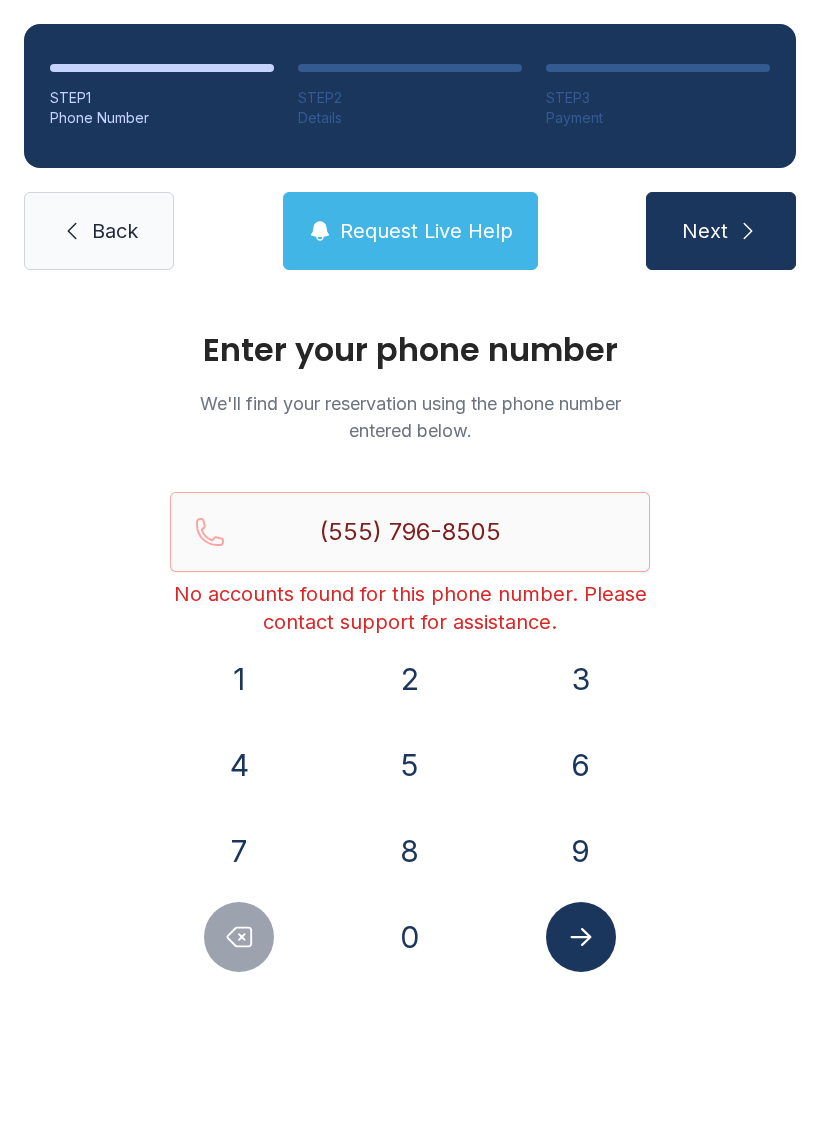 click 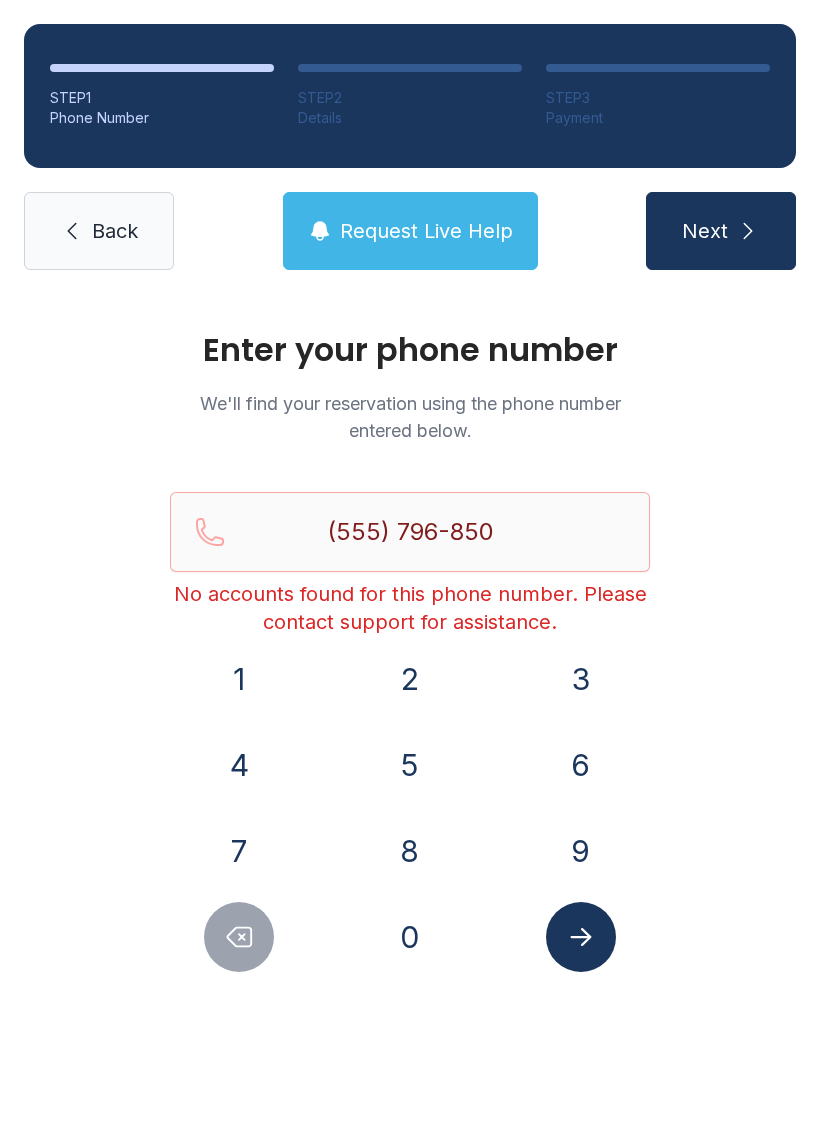 click 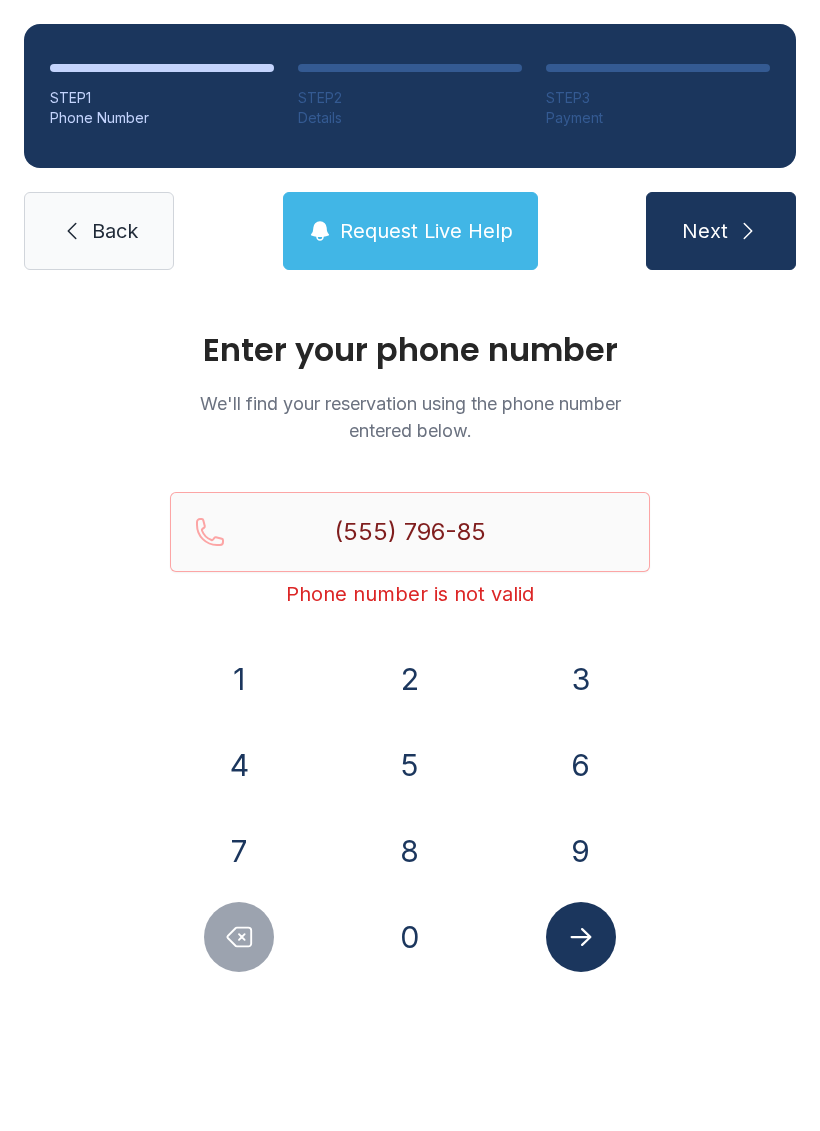 click 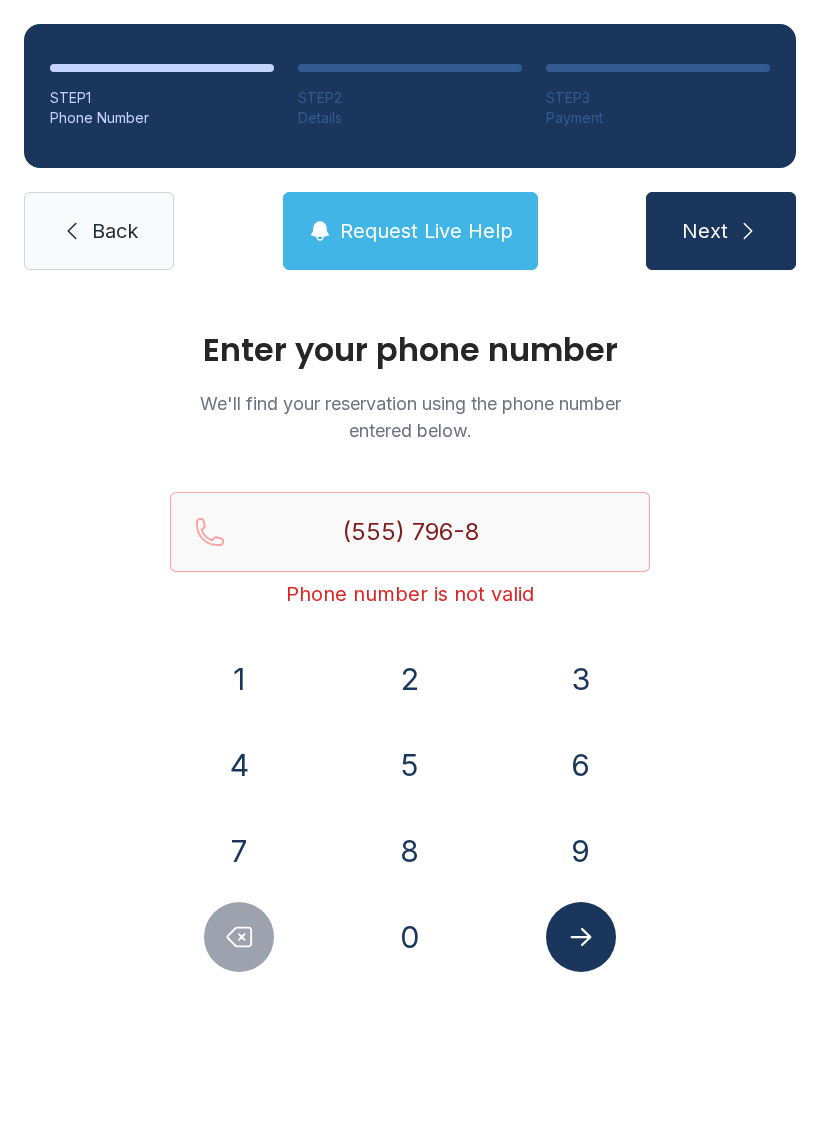 click 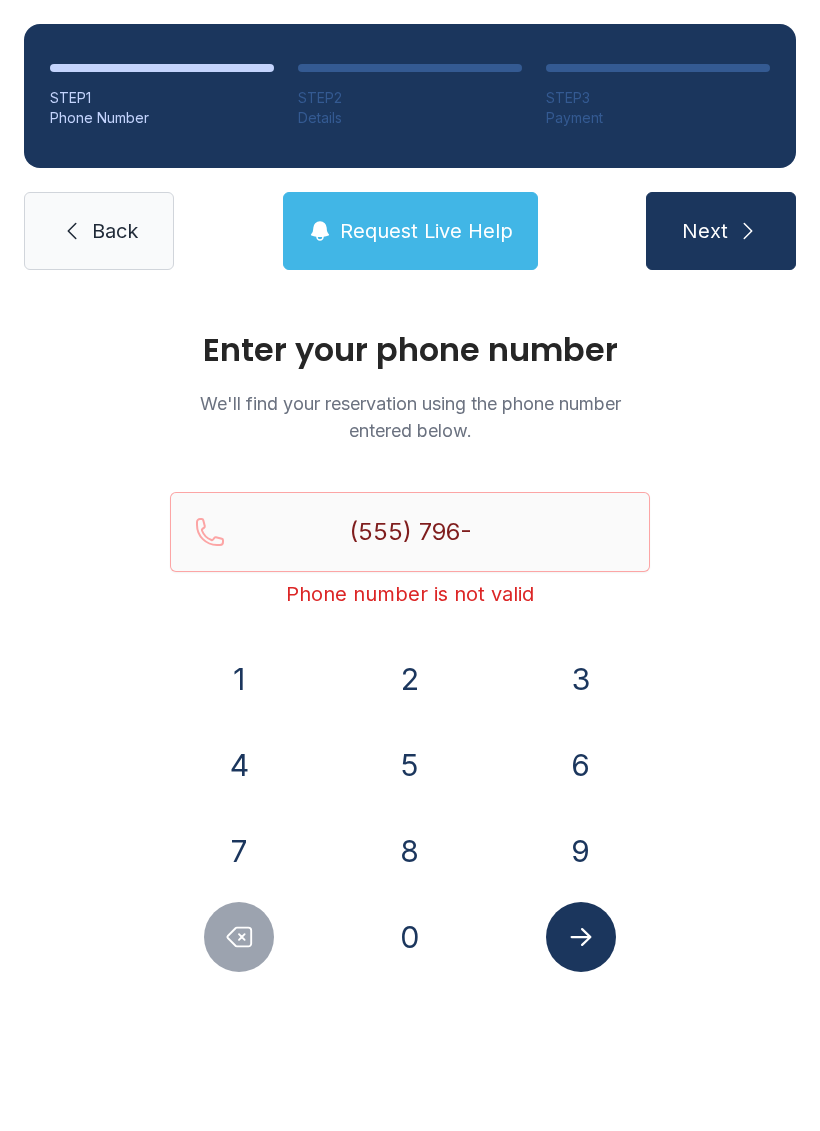 click 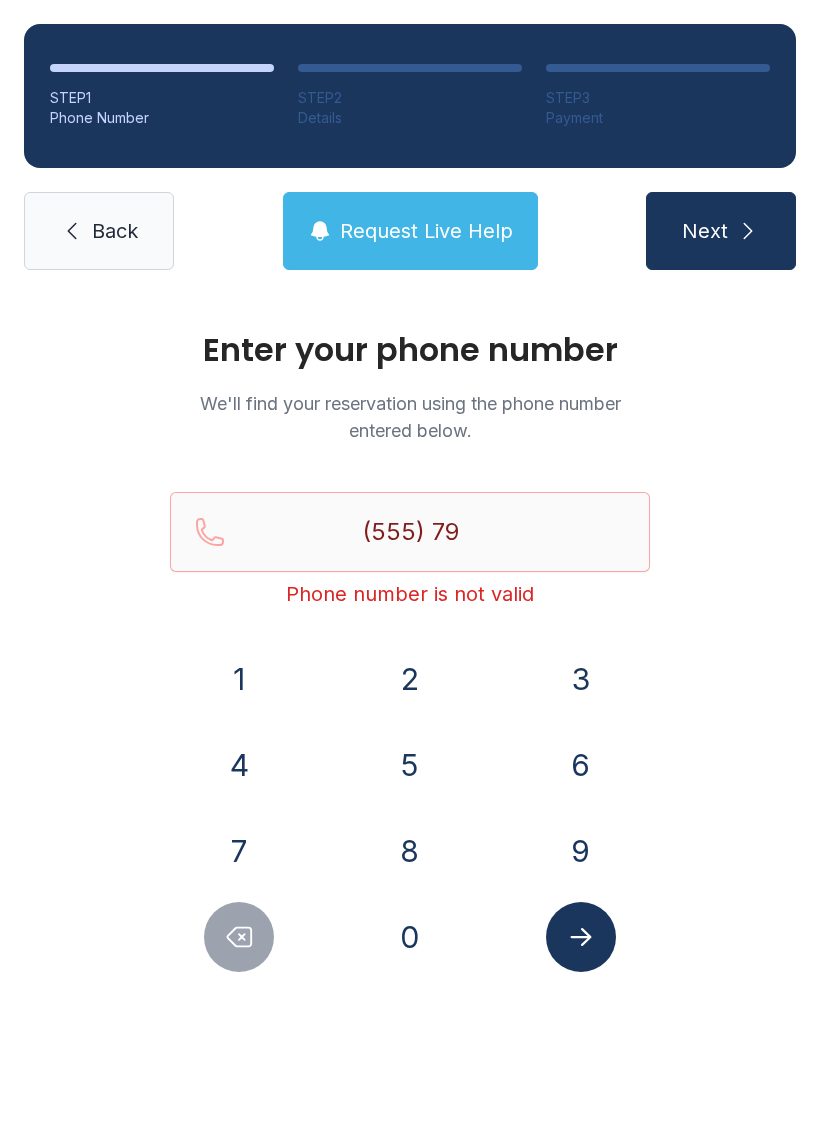 click 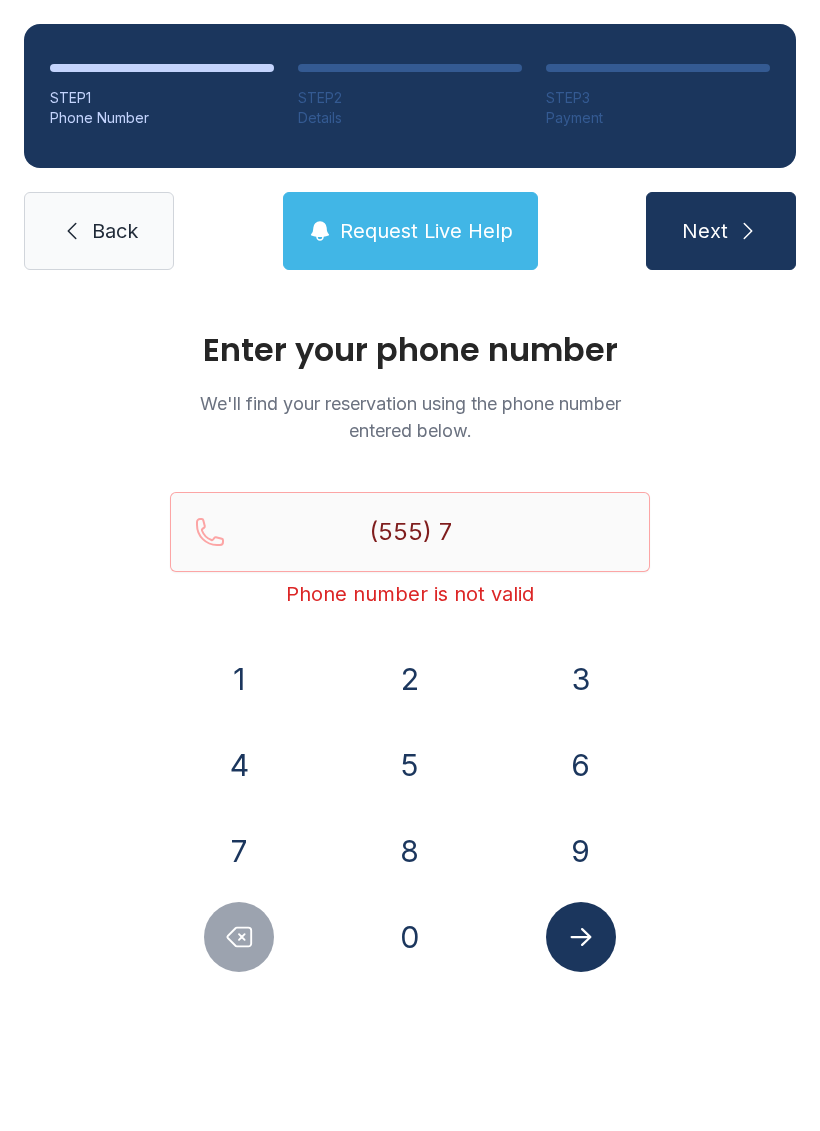 click 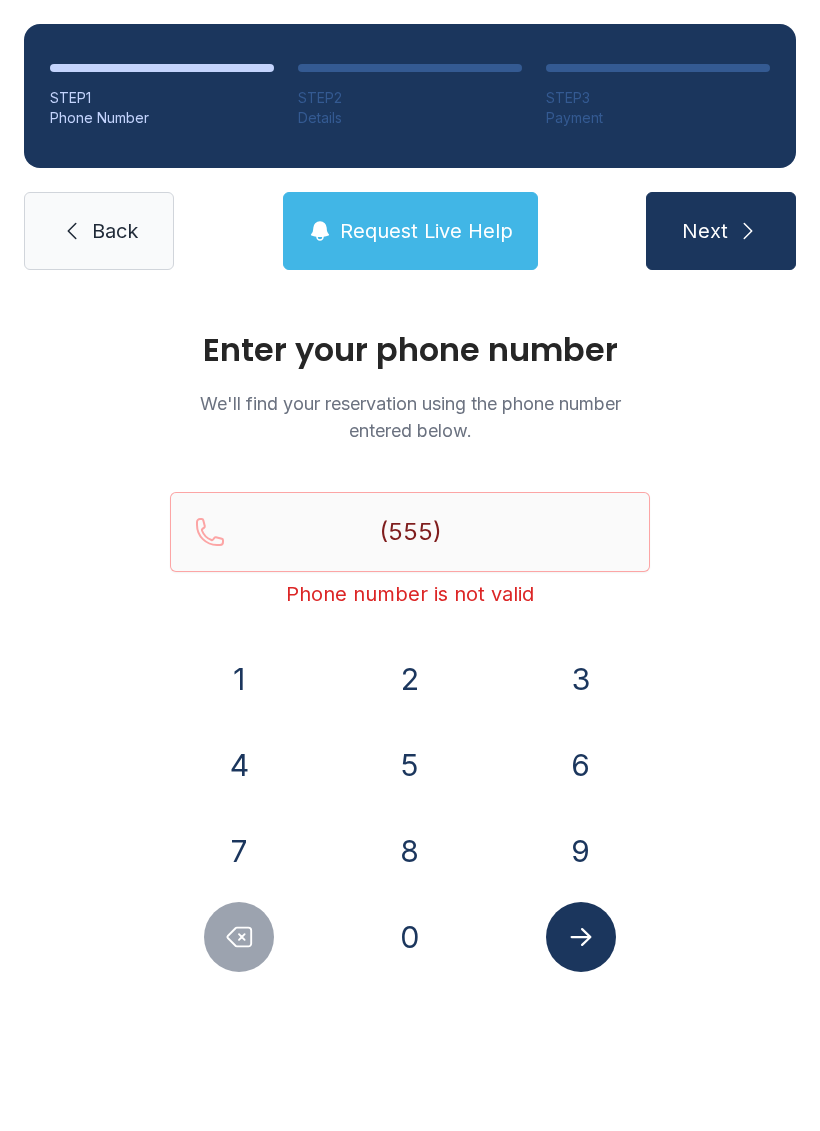 click on "7" at bounding box center [239, 851] 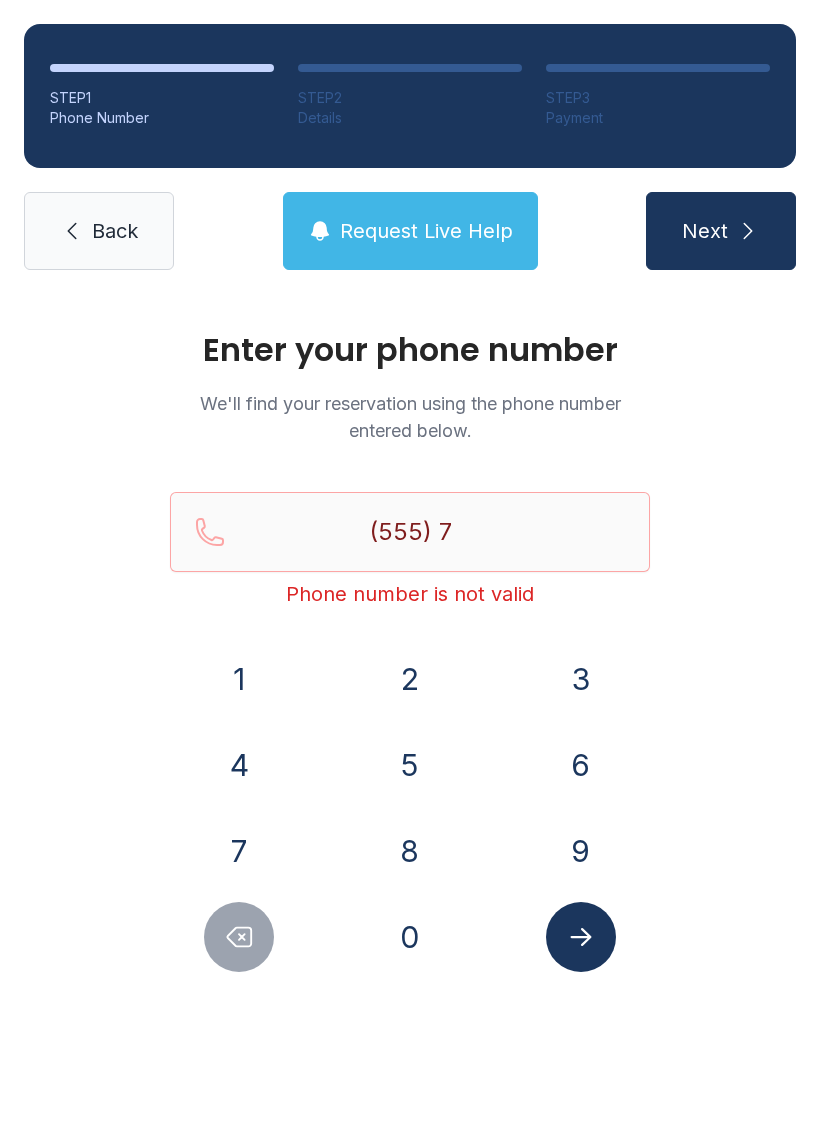 click on "2" at bounding box center [410, 679] 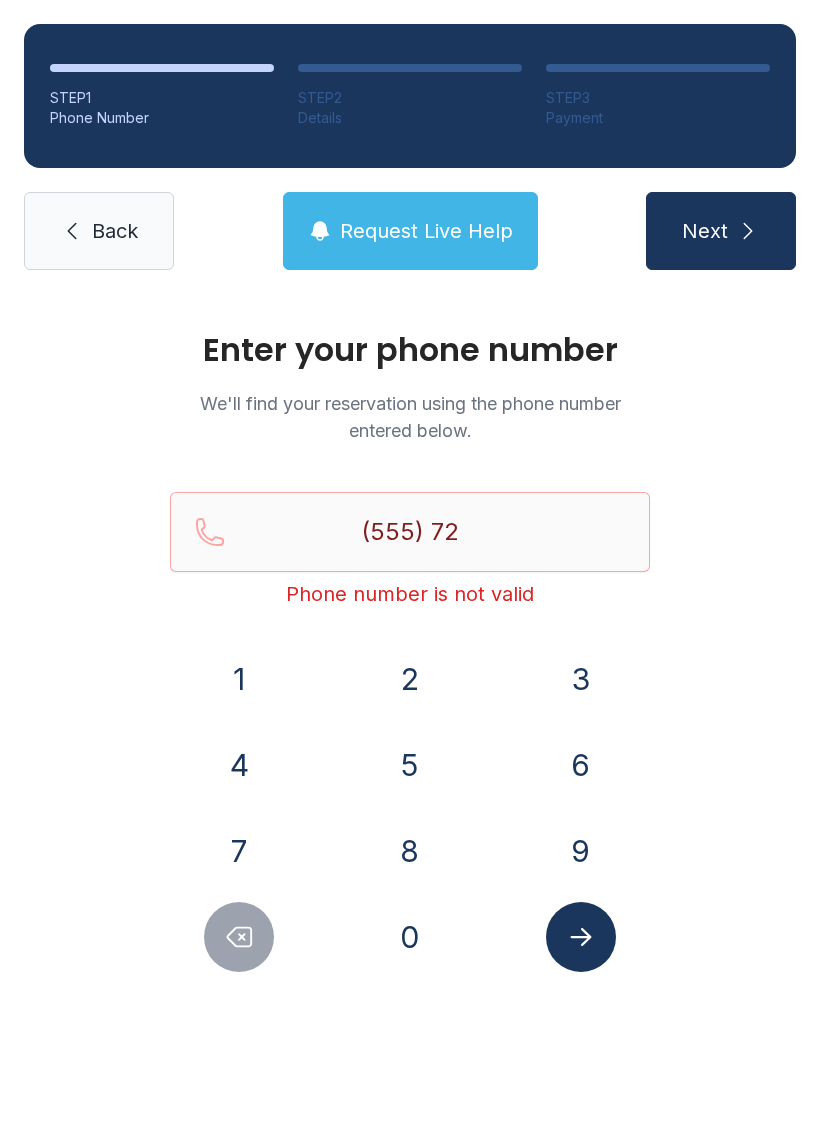 click on "3" at bounding box center (581, 679) 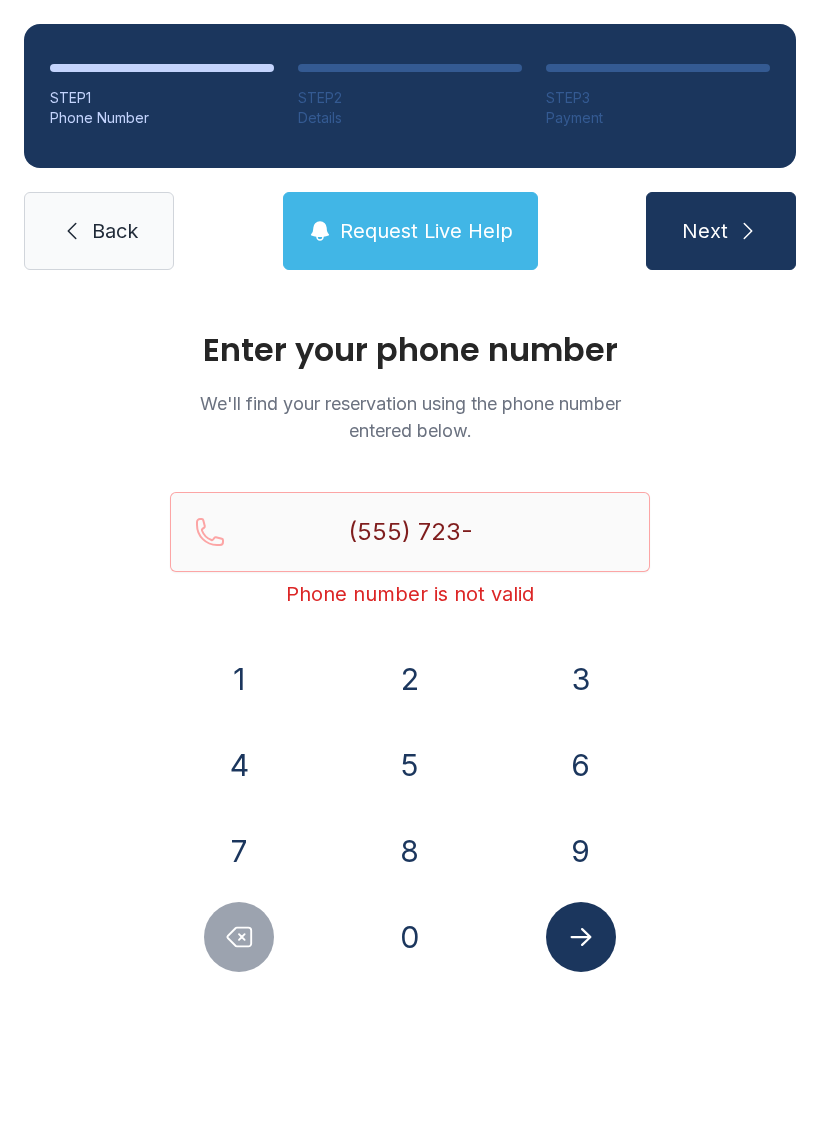 click on "1" at bounding box center (239, 679) 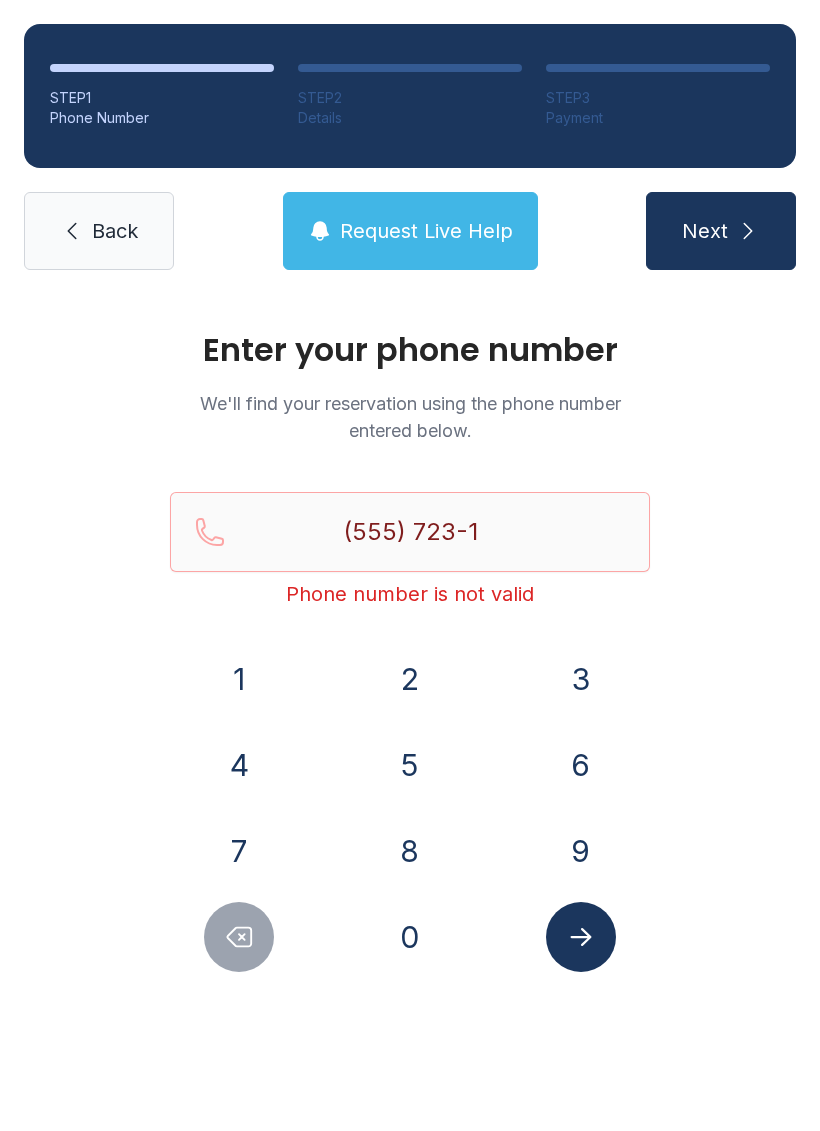 click on "3" at bounding box center (581, 679) 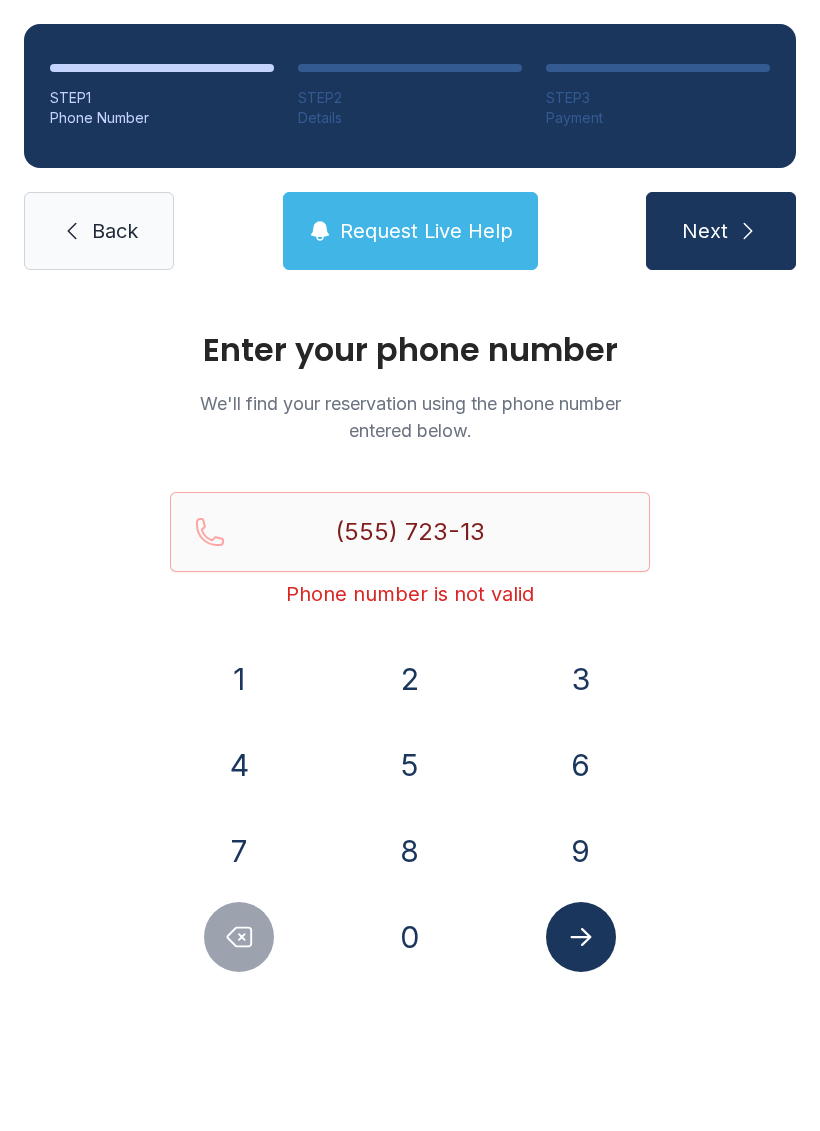 click on "8" at bounding box center [410, 851] 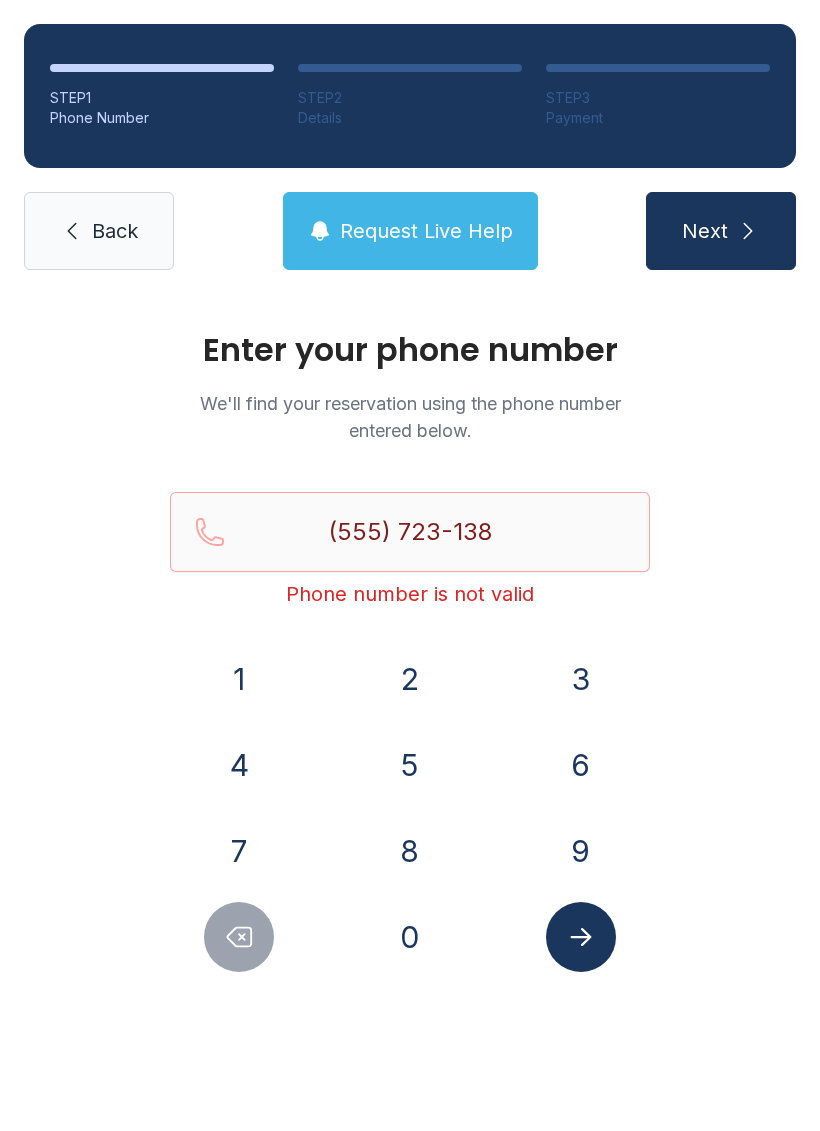 click on "2" at bounding box center [410, 679] 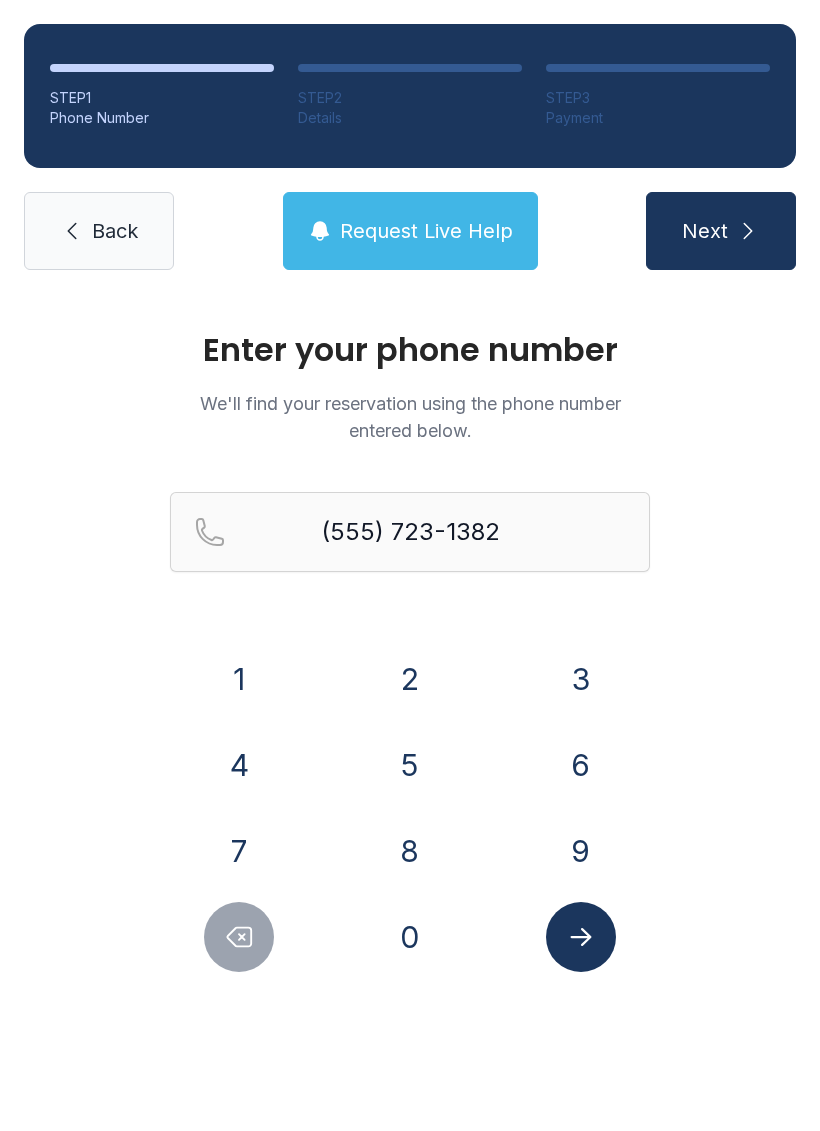 click 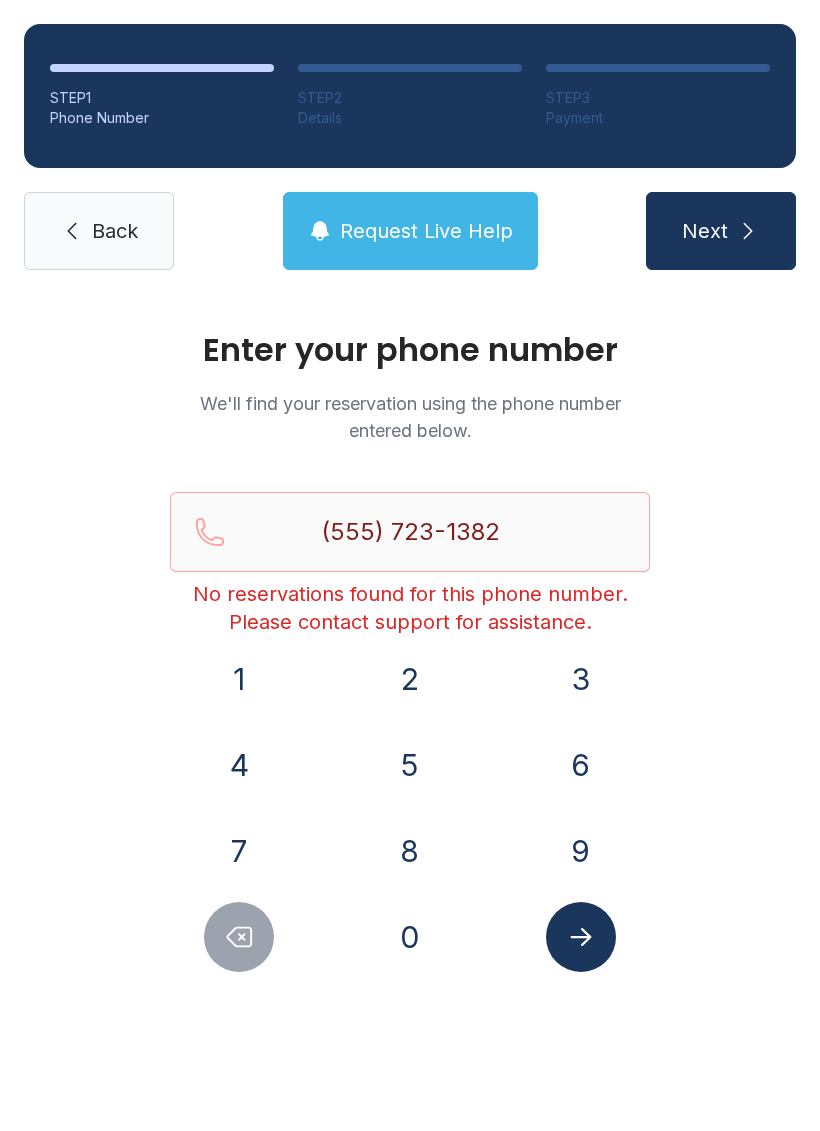 click at bounding box center [239, 937] 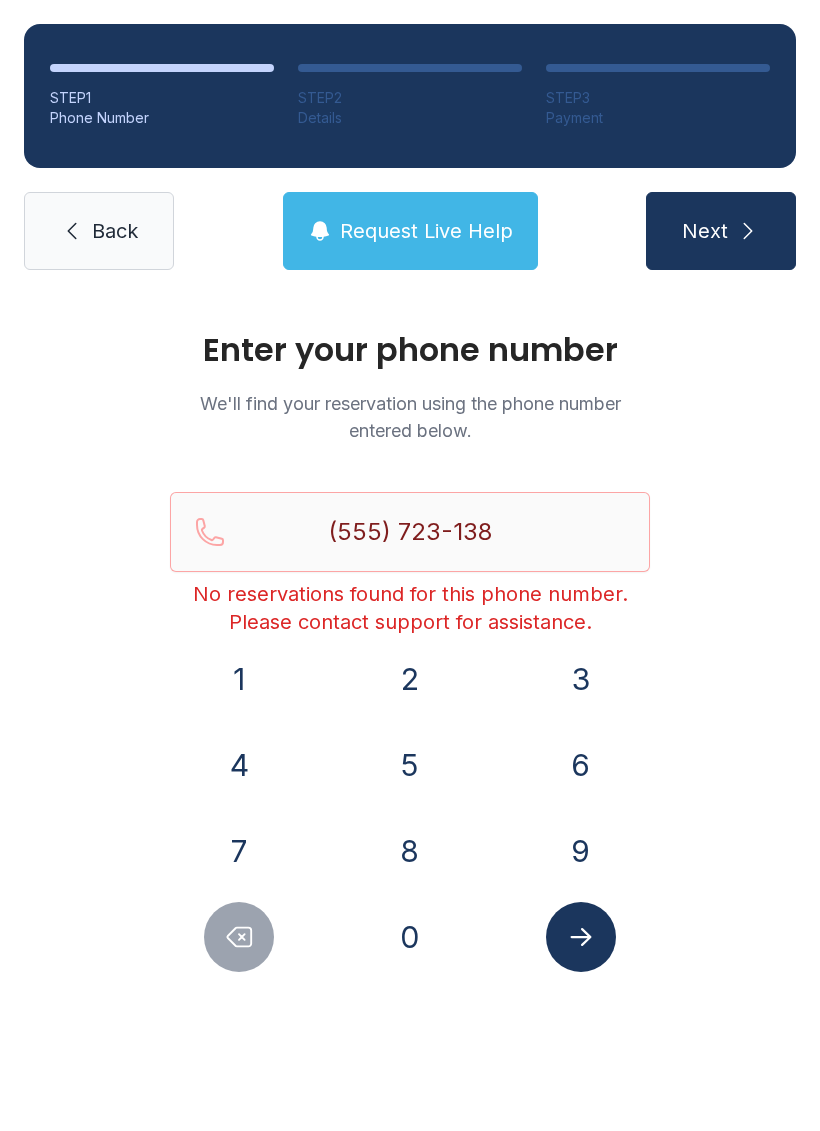 click at bounding box center (239, 937) 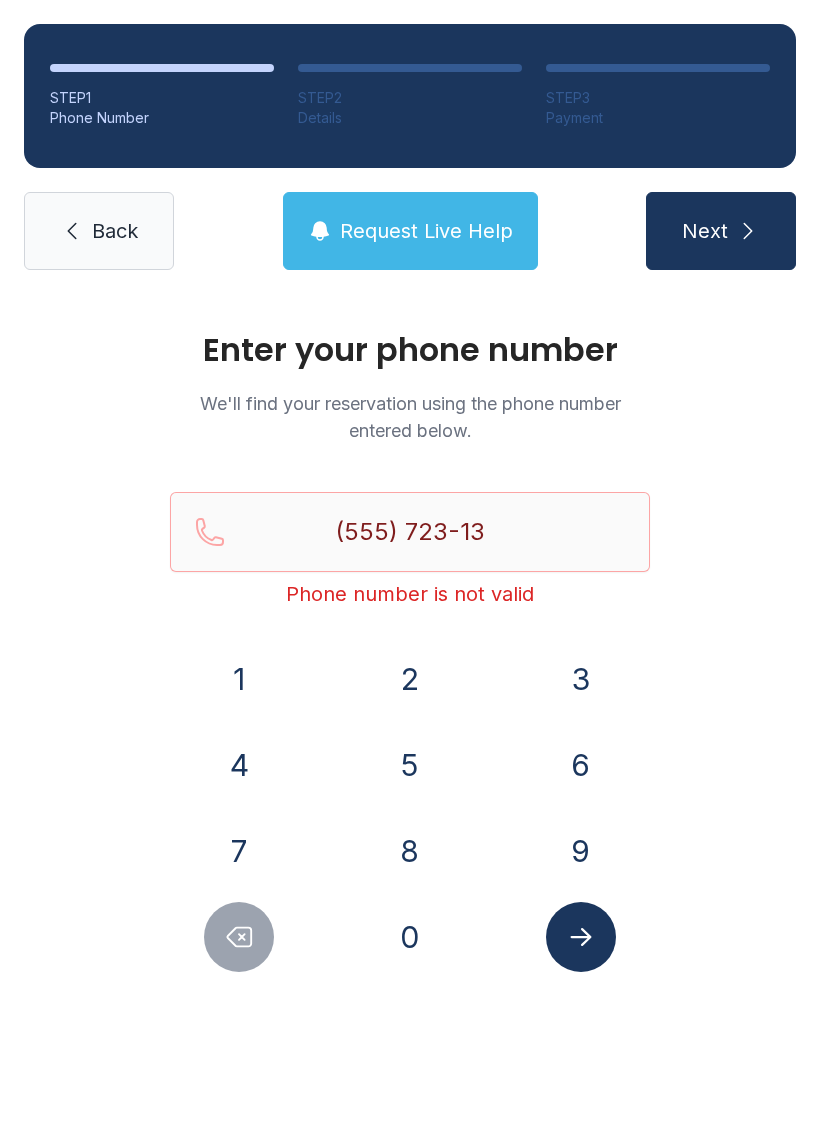 click 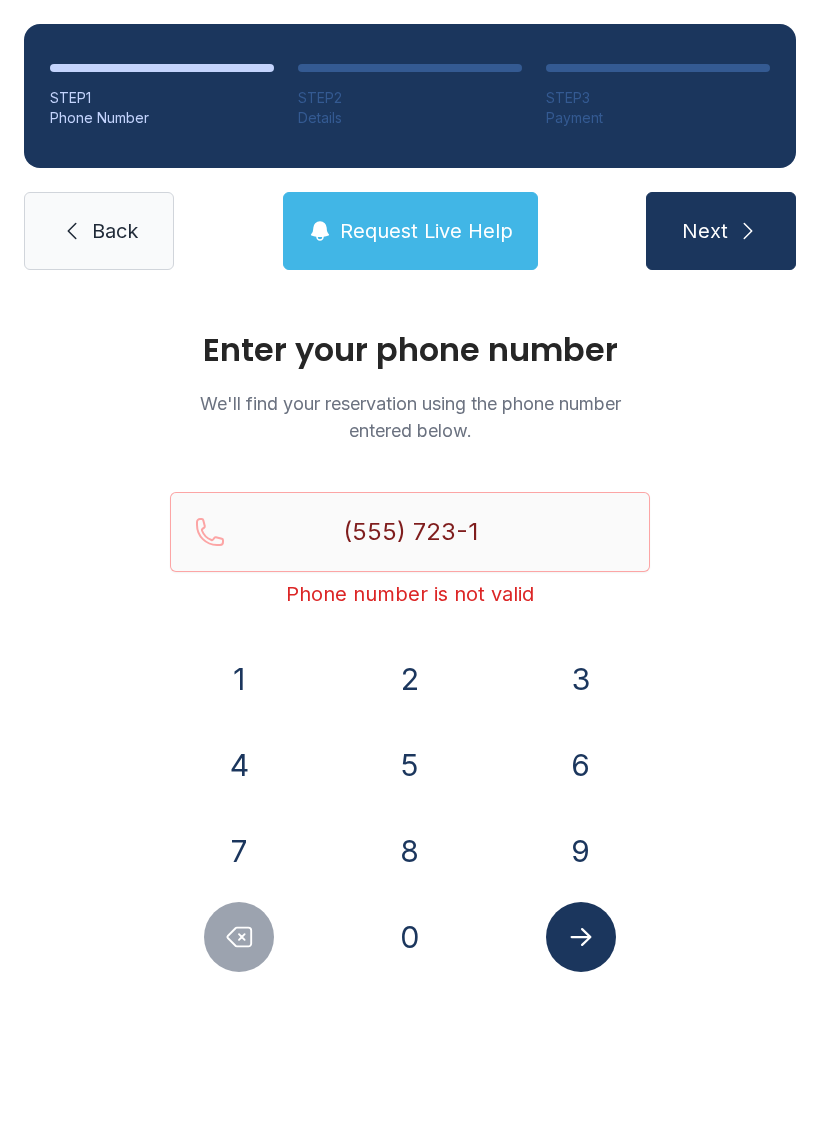click 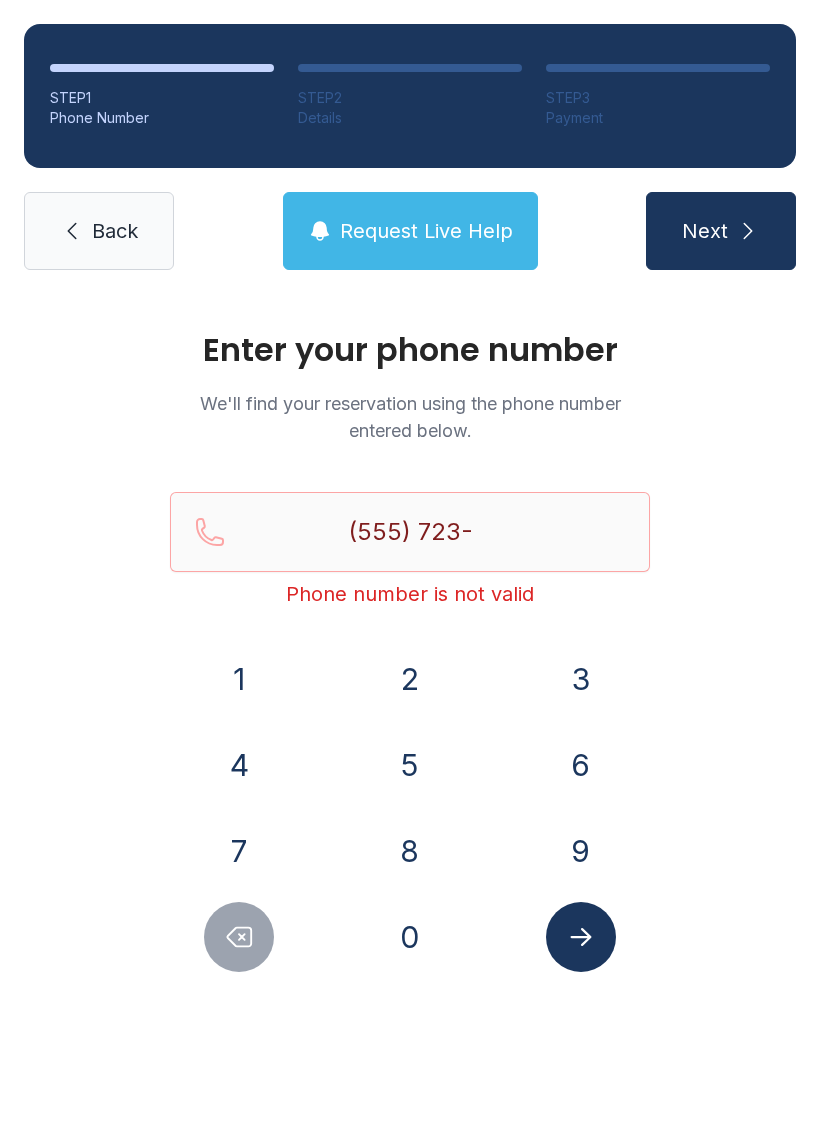 click at bounding box center (239, 937) 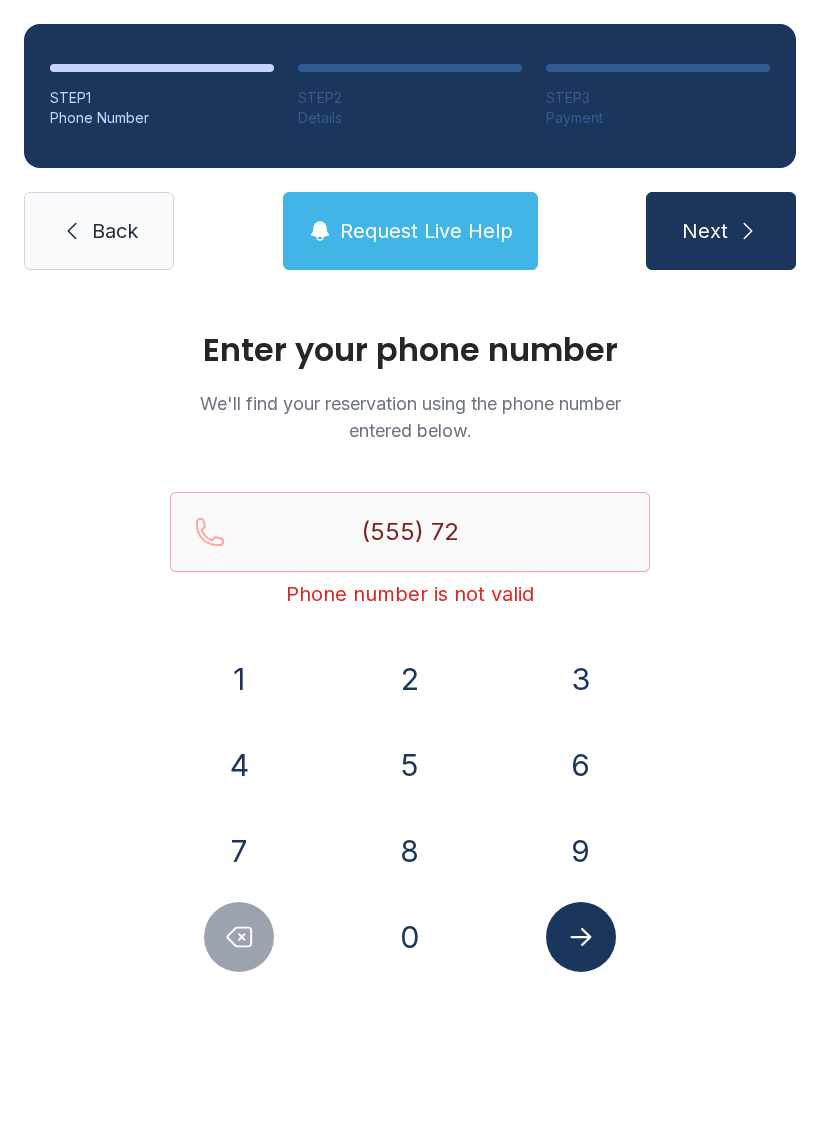 click at bounding box center [239, 937] 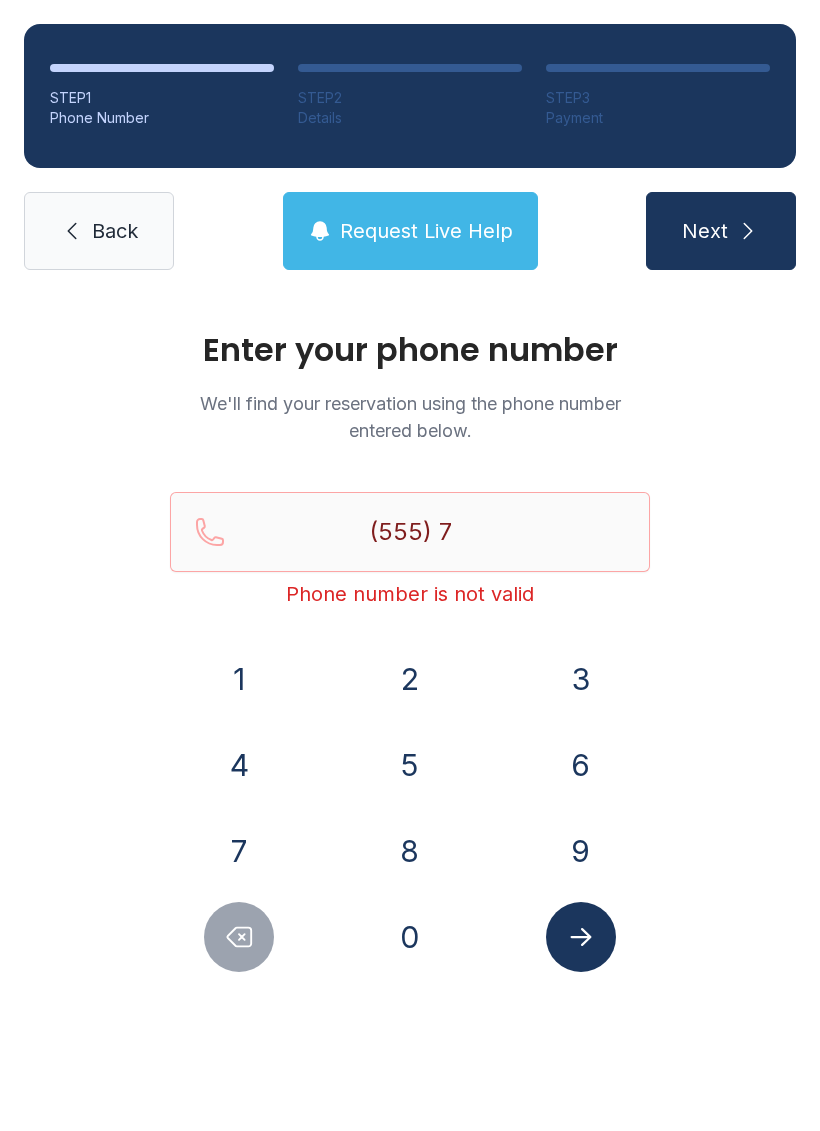 click at bounding box center [239, 937] 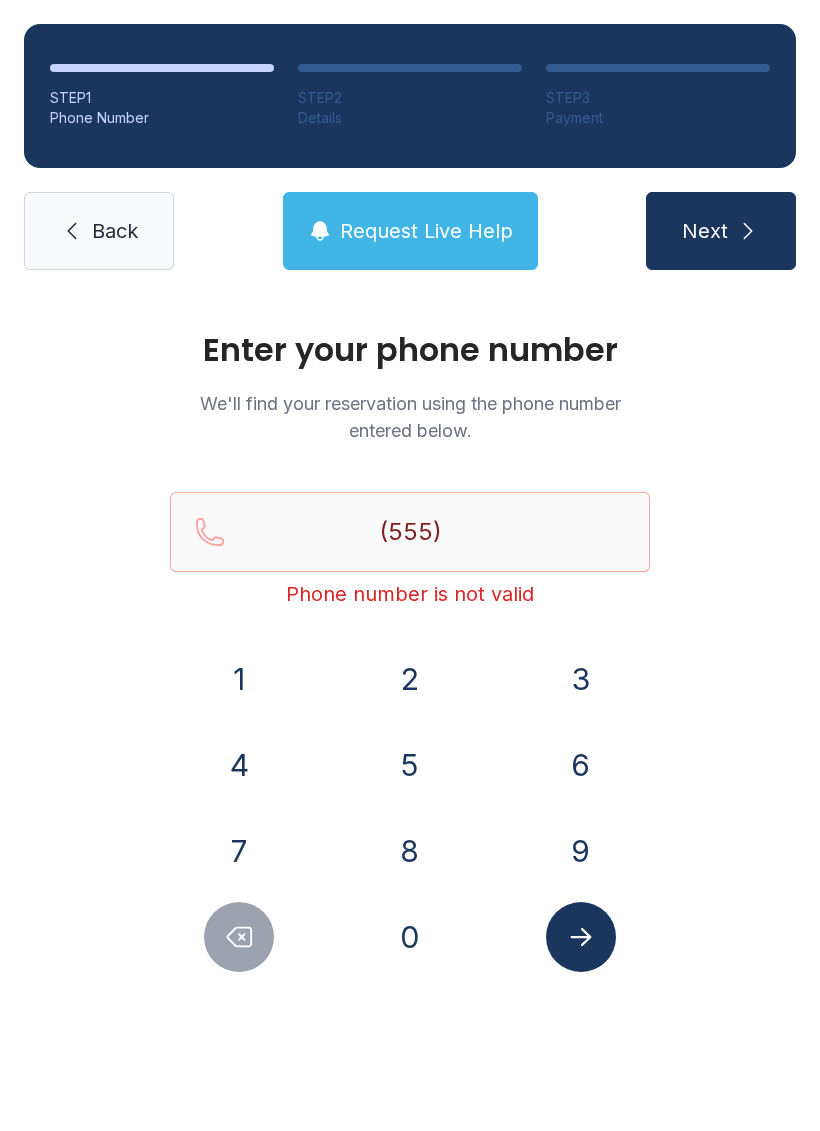 click at bounding box center (239, 937) 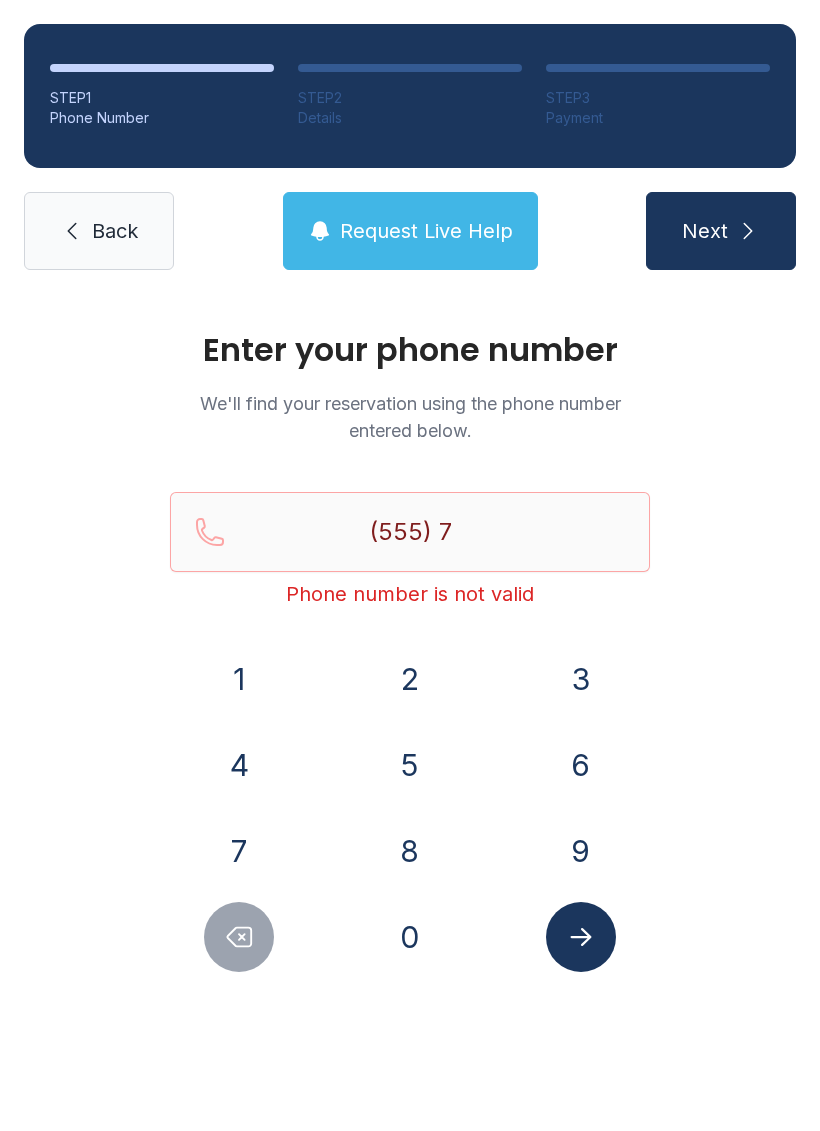 click at bounding box center [239, 937] 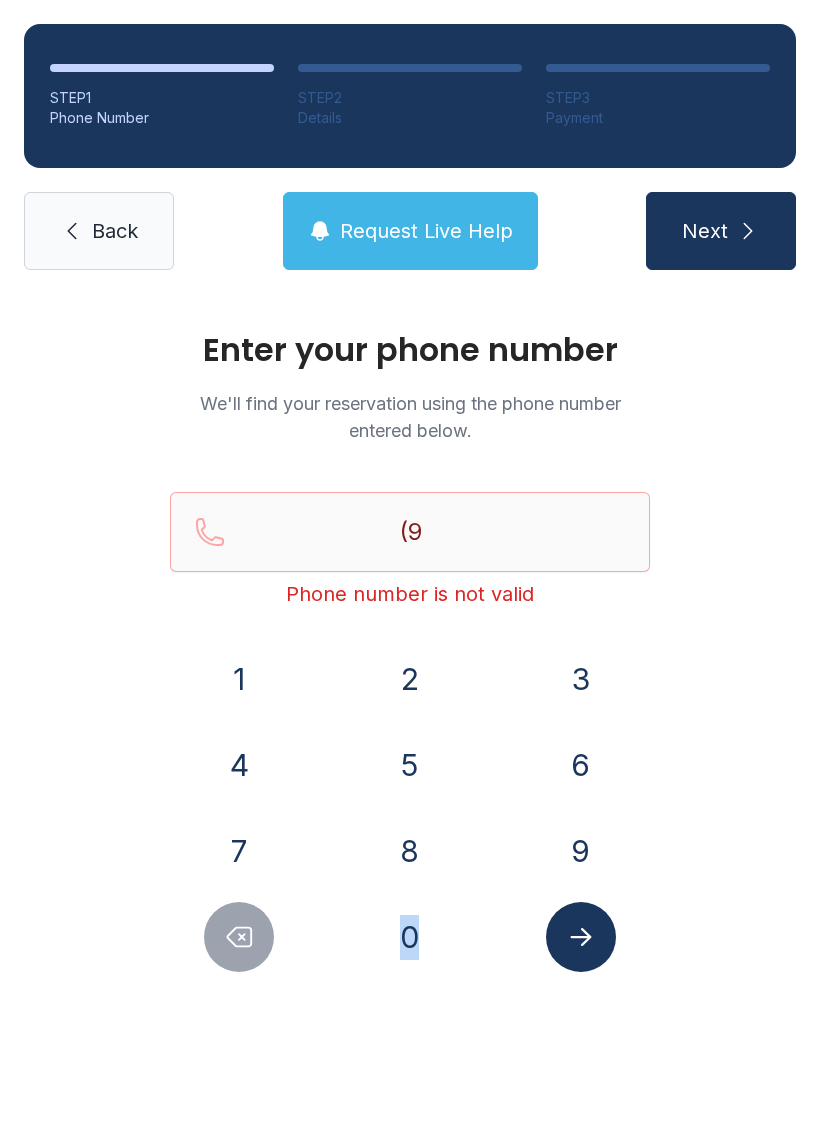 click at bounding box center [239, 937] 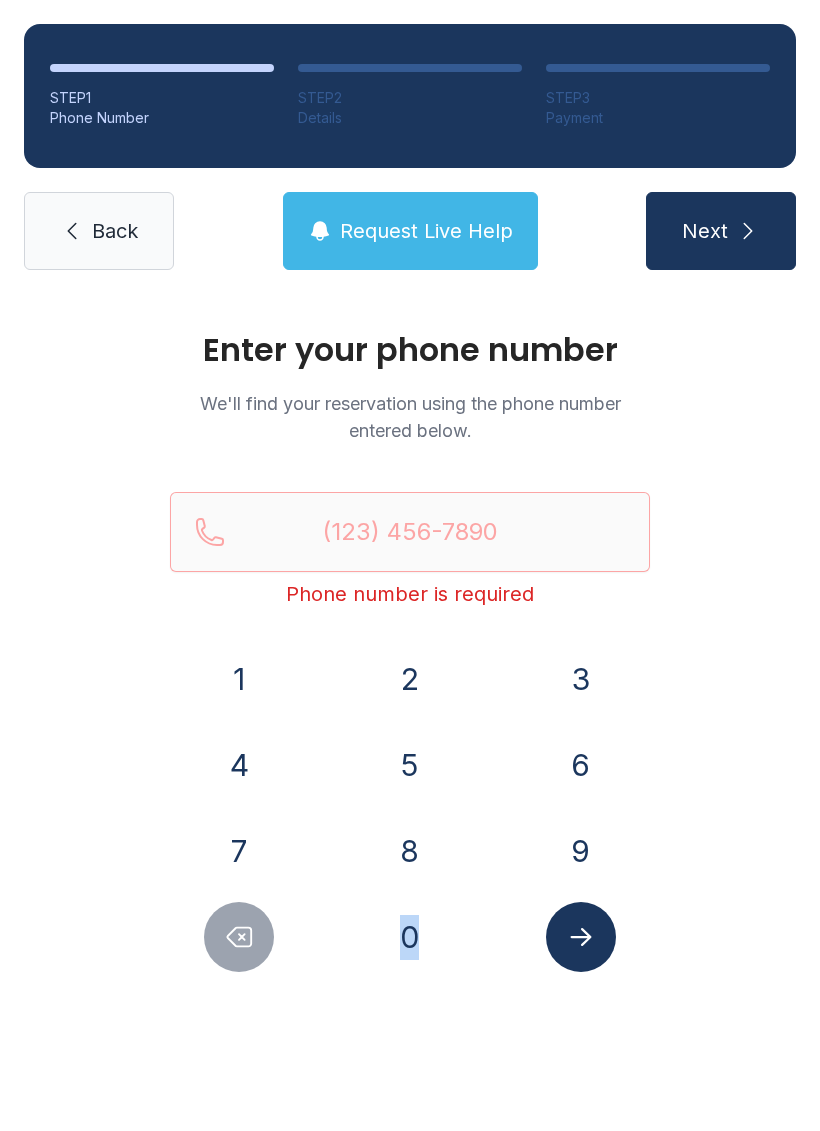 click 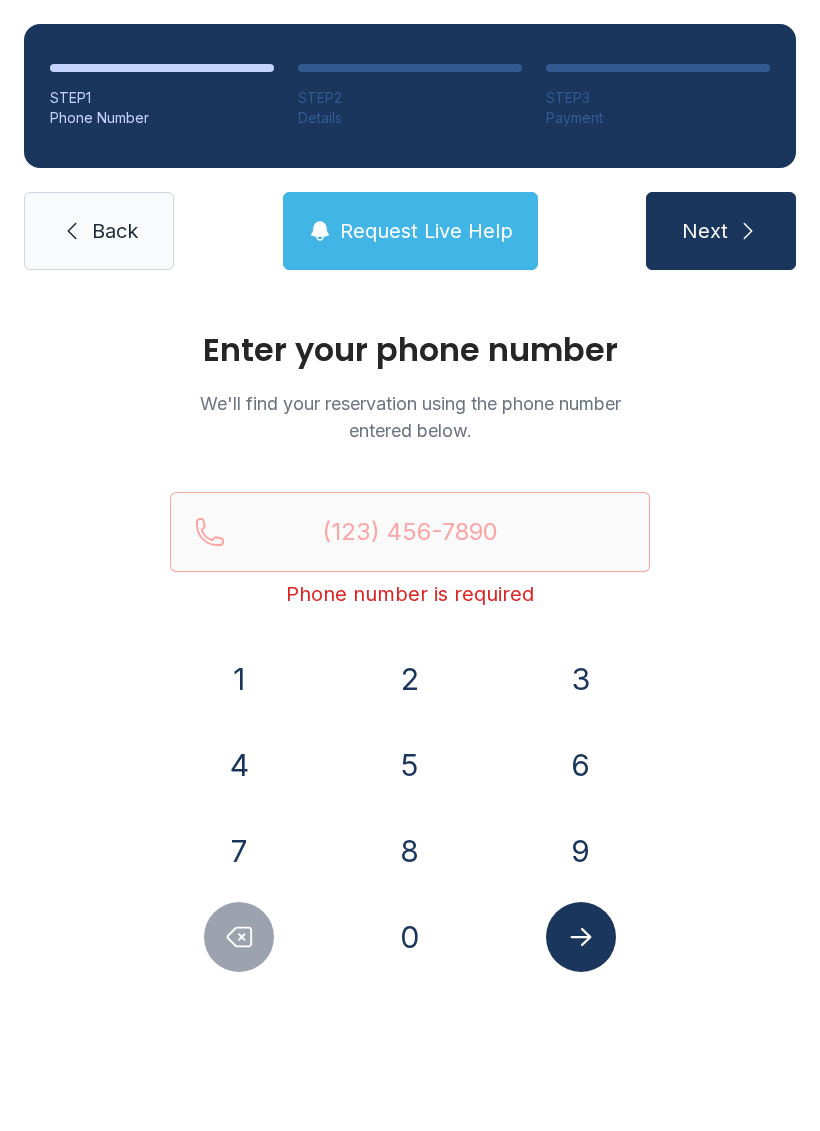 click 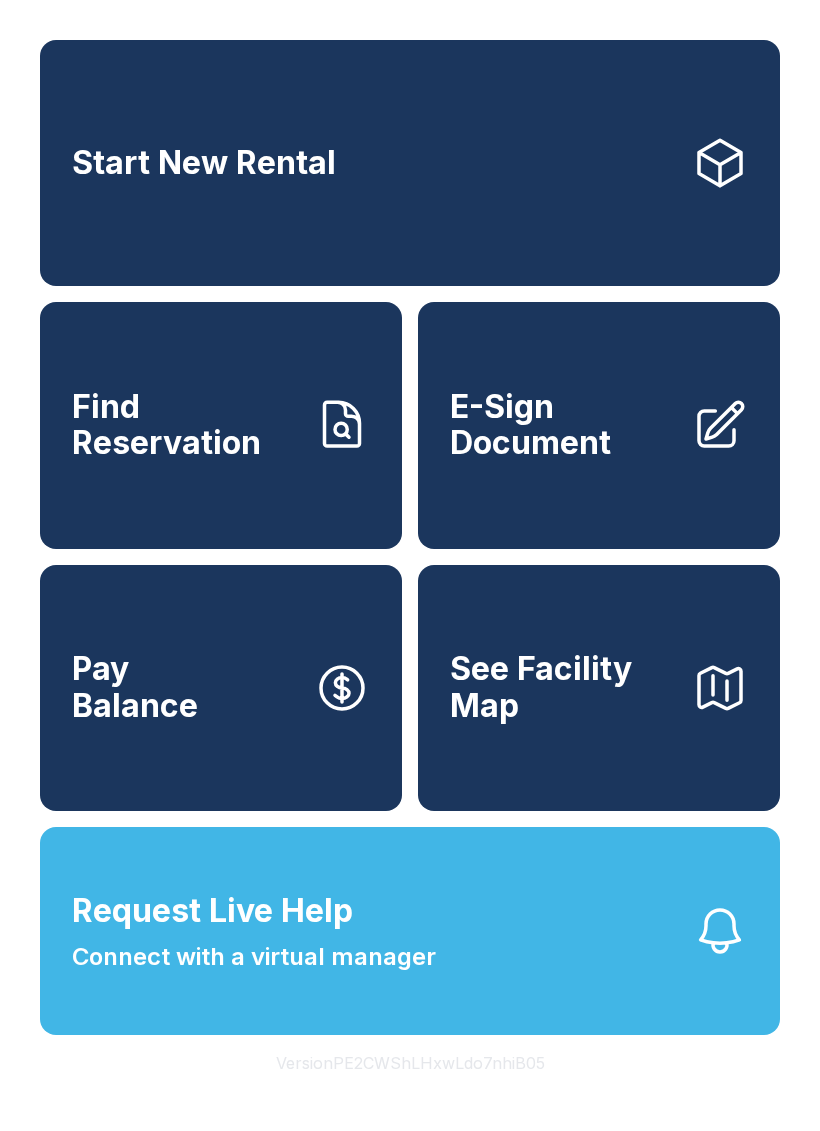 click on "Find Reservation" at bounding box center (221, 425) 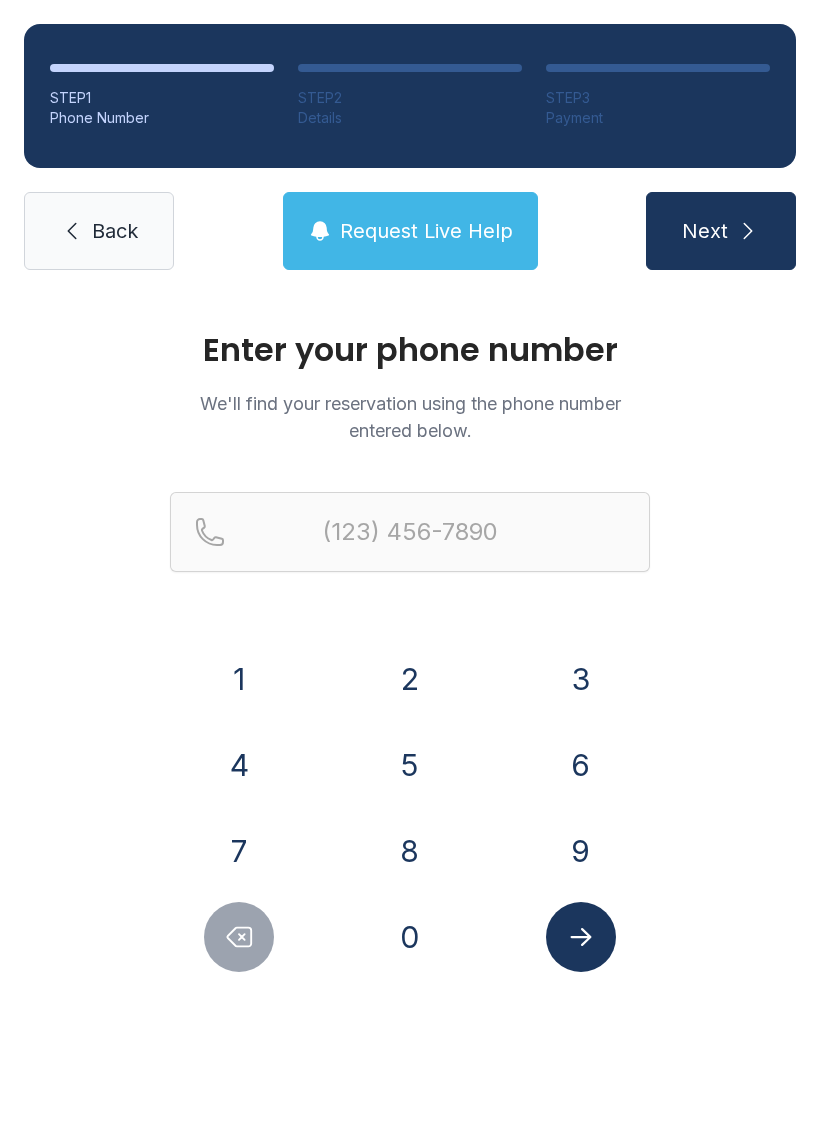click on "9" at bounding box center (581, 851) 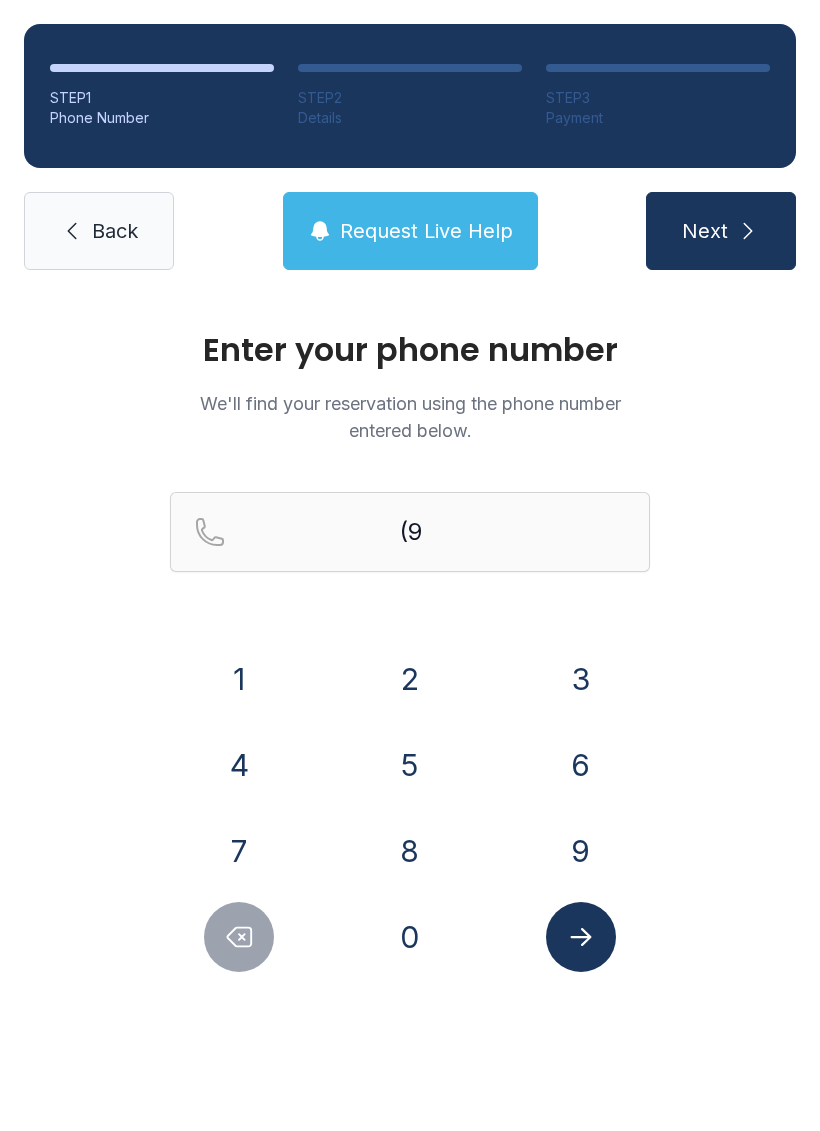 click on "7" at bounding box center [239, 851] 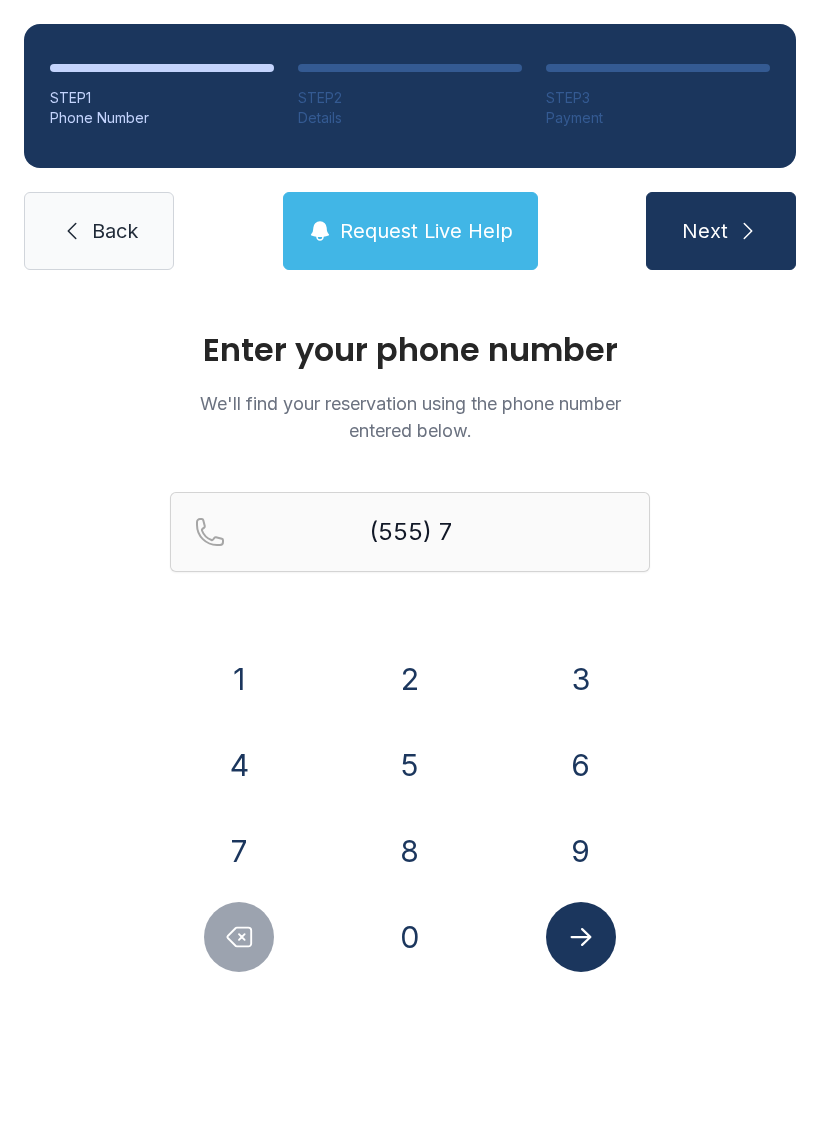 click on "3" at bounding box center (581, 679) 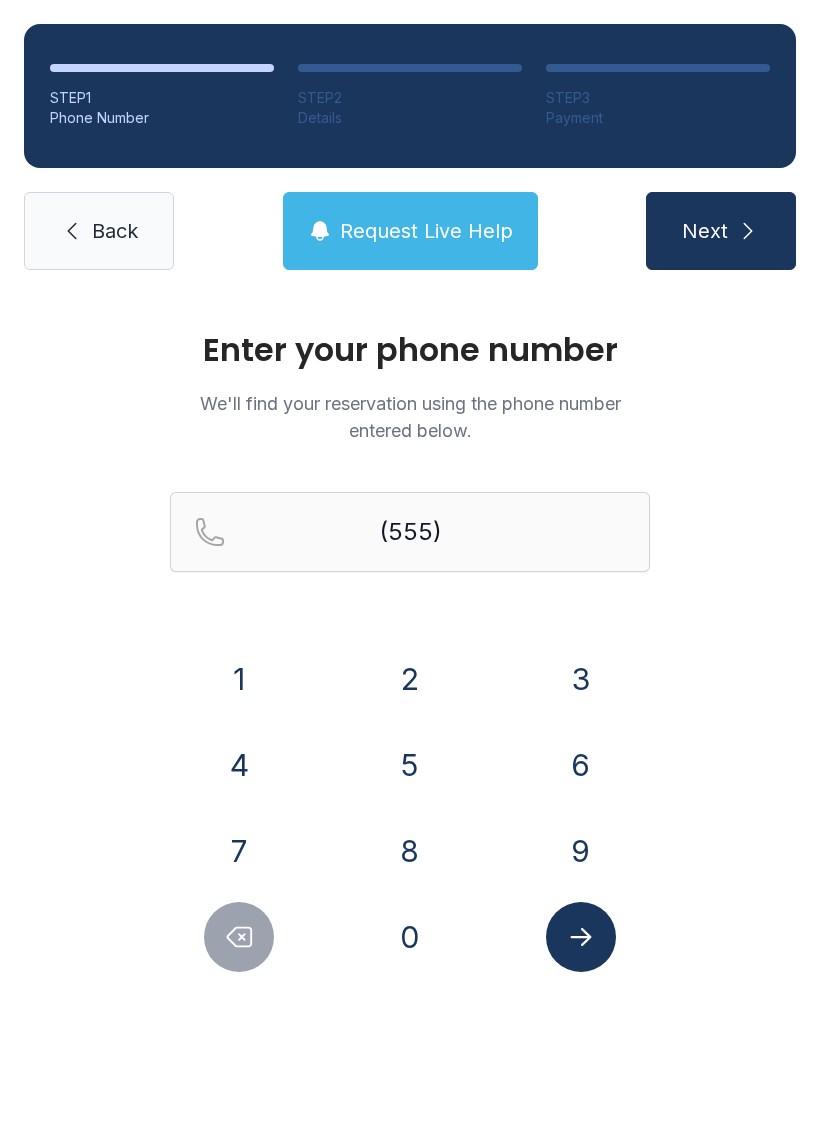click on "7" at bounding box center (239, 851) 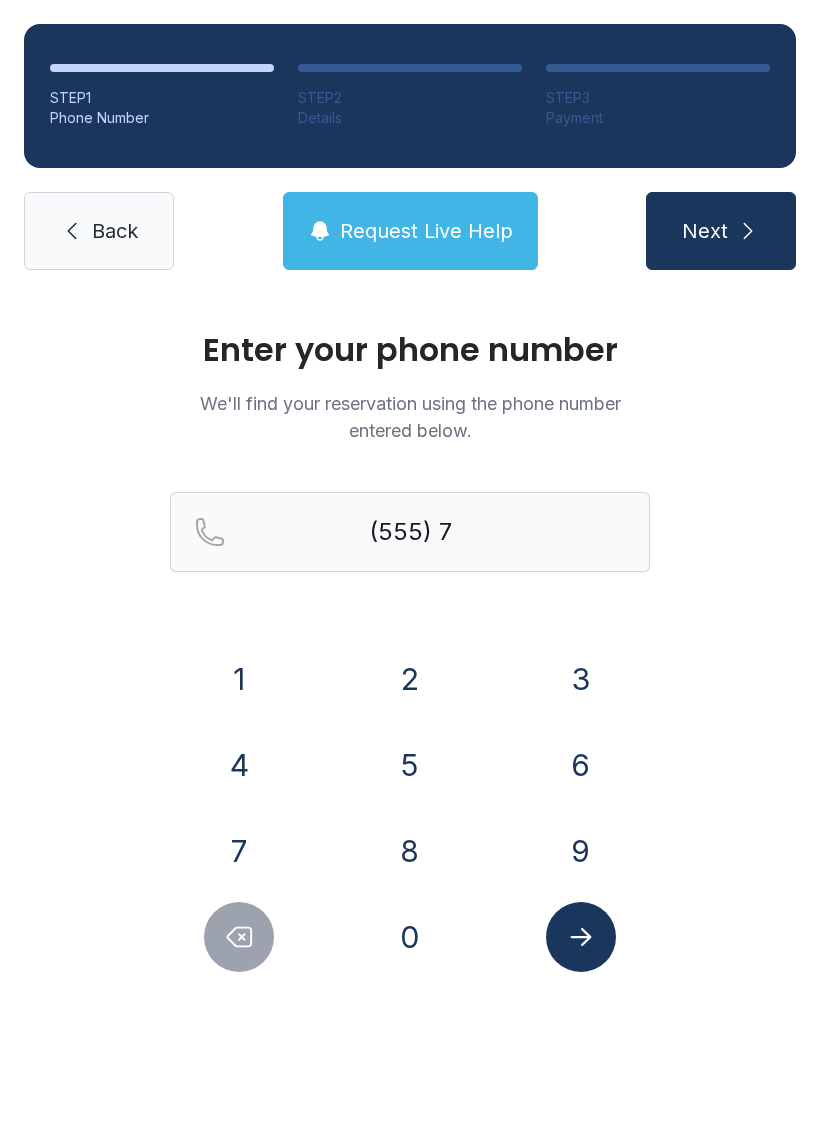 click on "9" at bounding box center [581, 851] 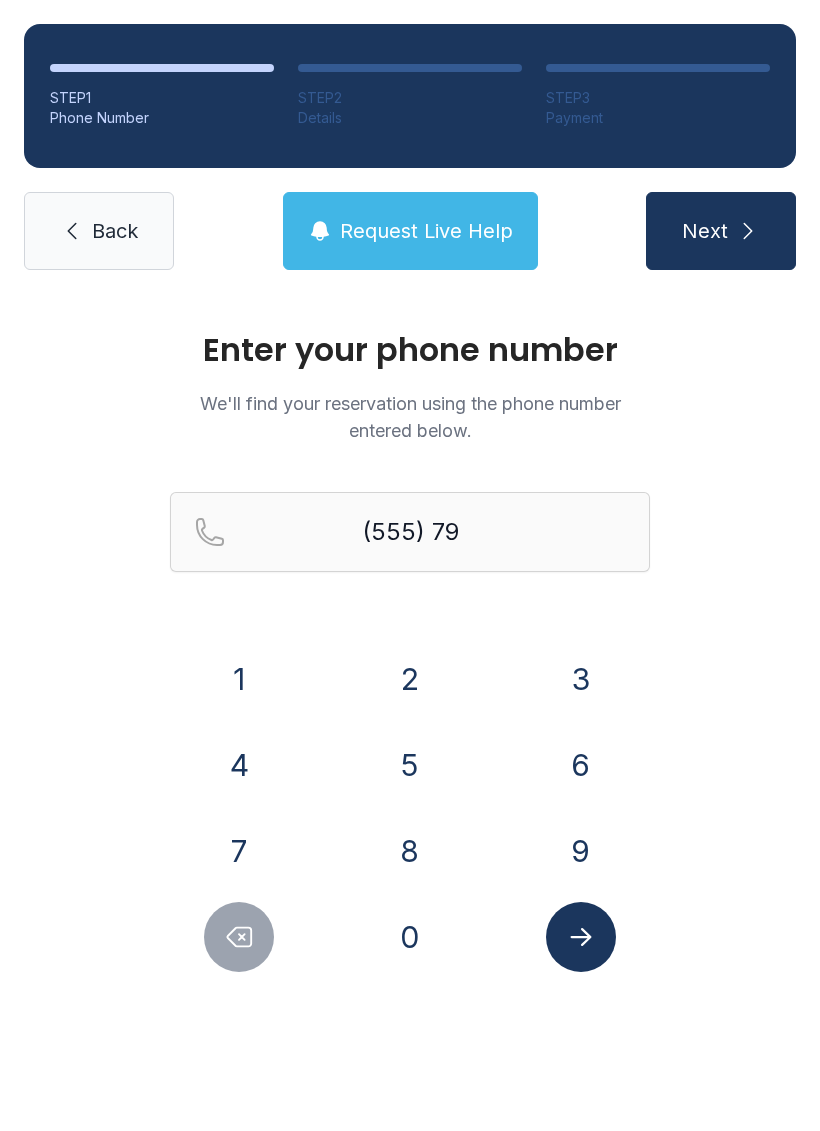 click 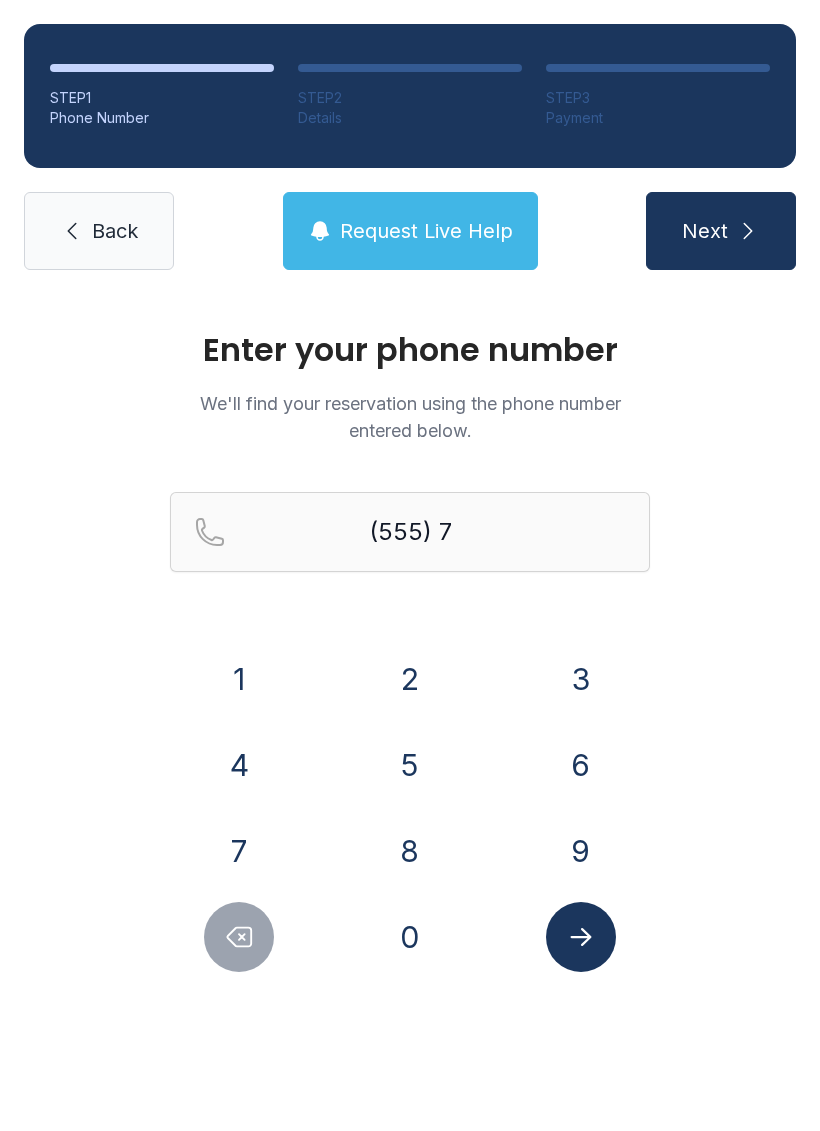 click on "2" at bounding box center [410, 679] 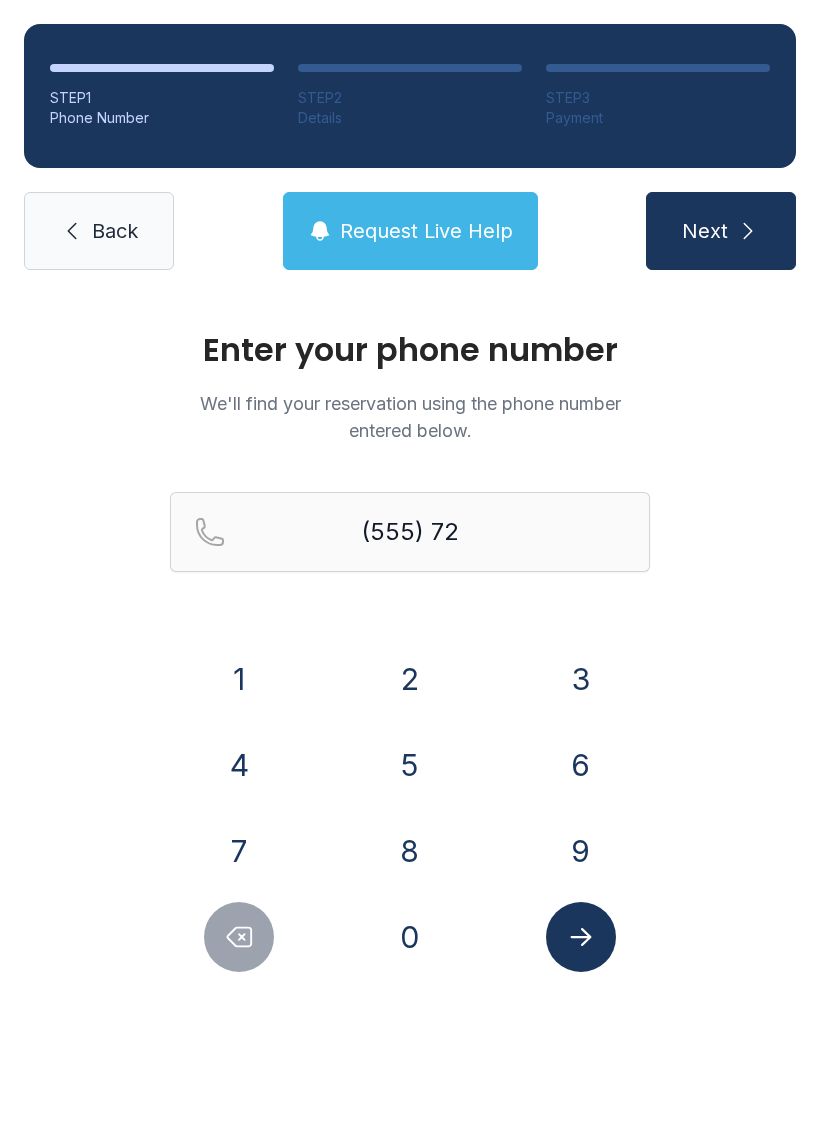 click on "3" at bounding box center [581, 679] 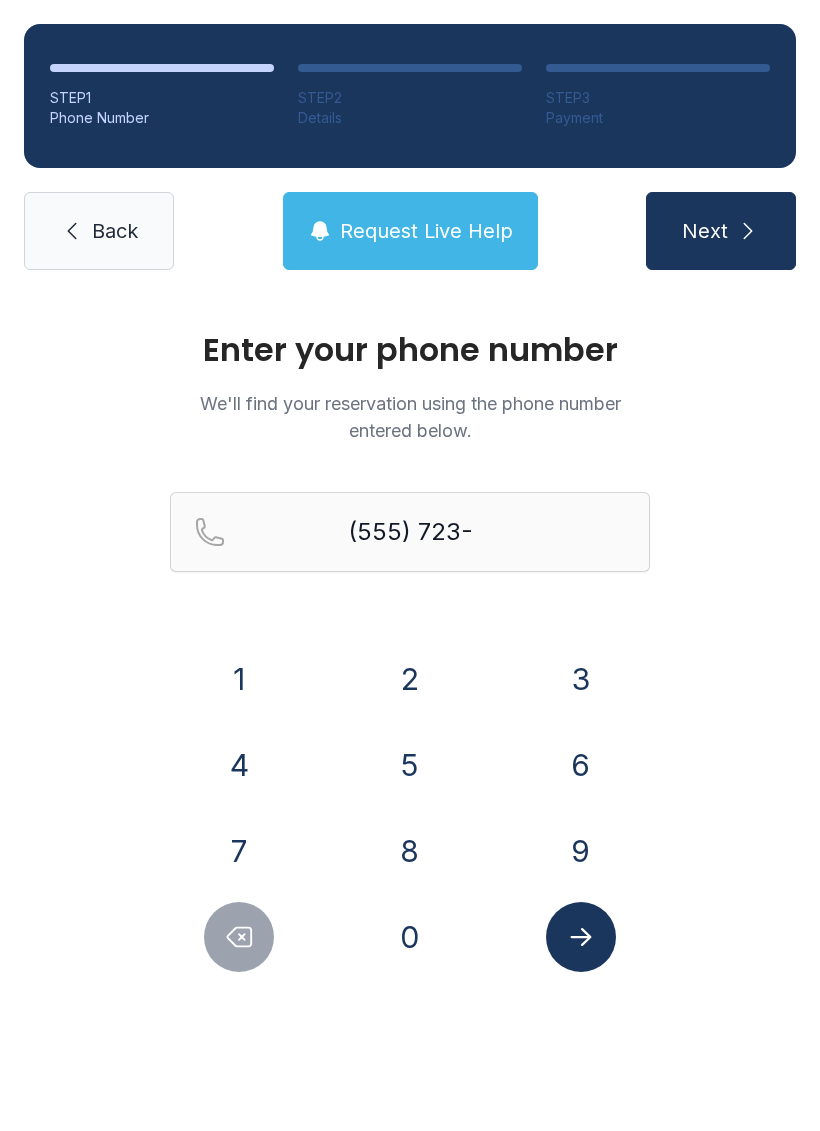 click on "1" at bounding box center [239, 679] 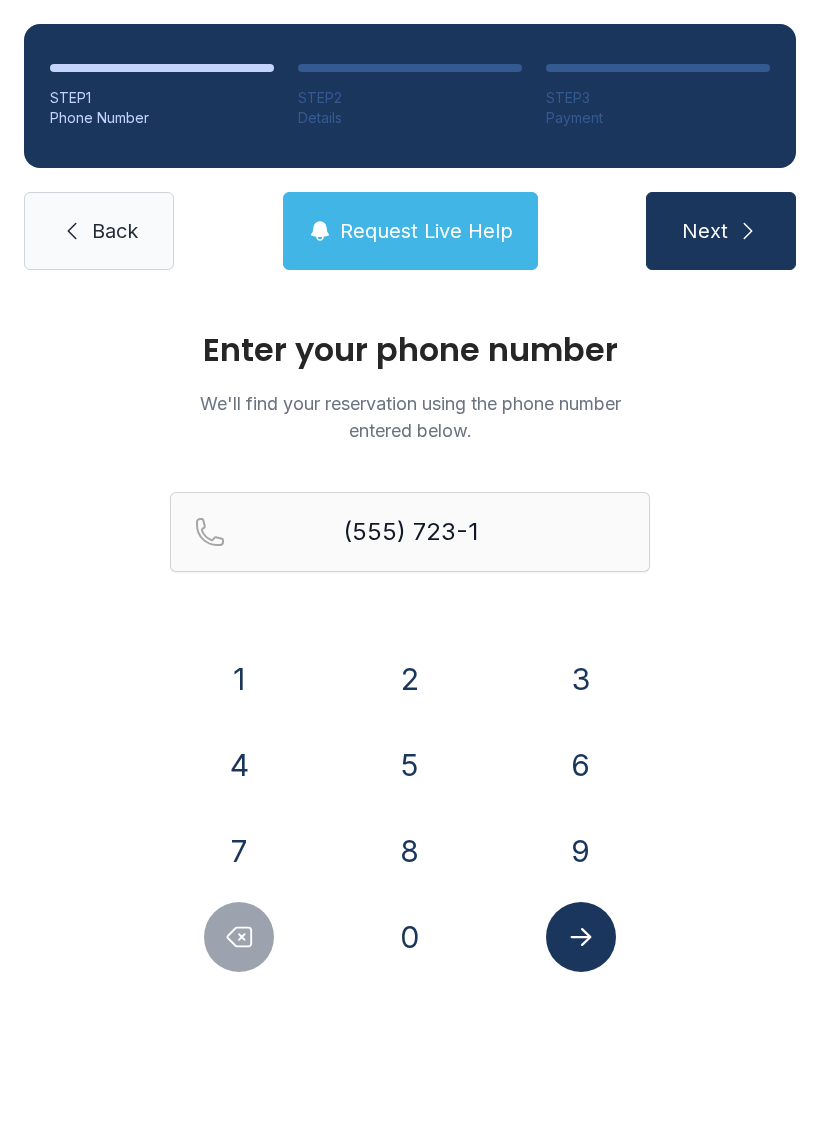 click on "3" at bounding box center [581, 679] 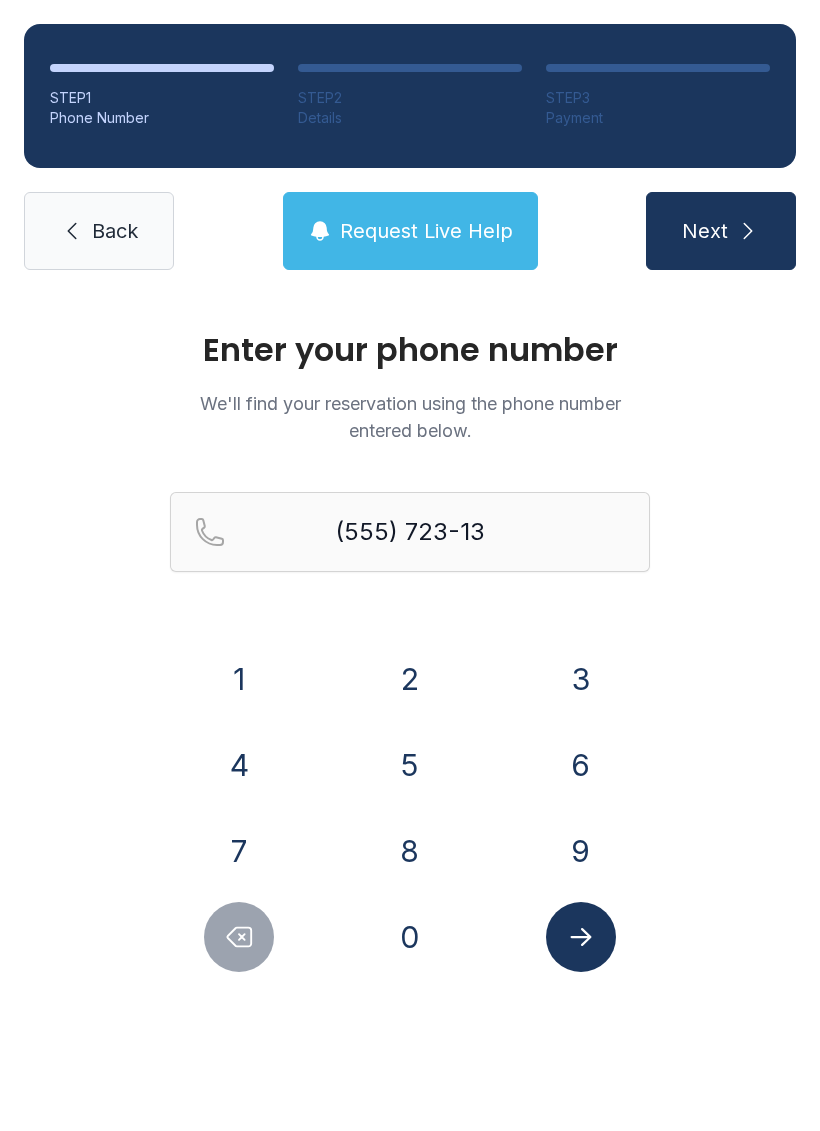 click on "8" at bounding box center [410, 851] 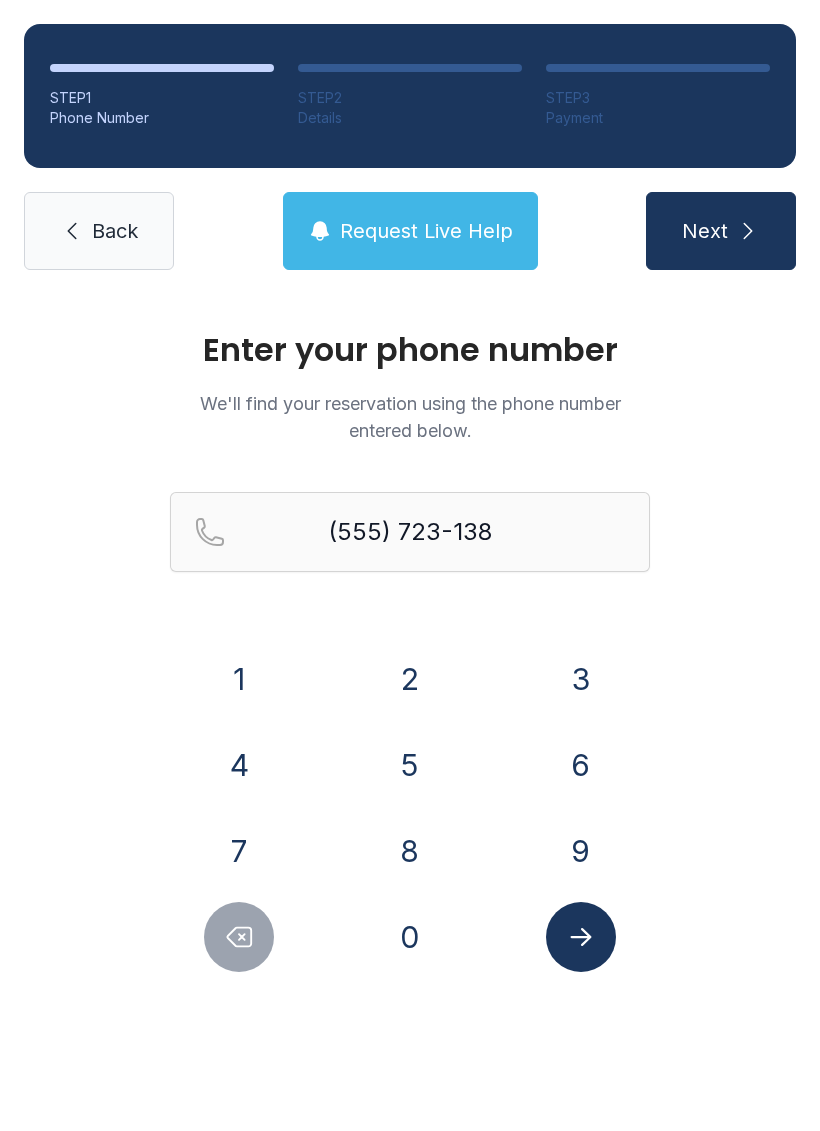 click on "2" at bounding box center [410, 679] 